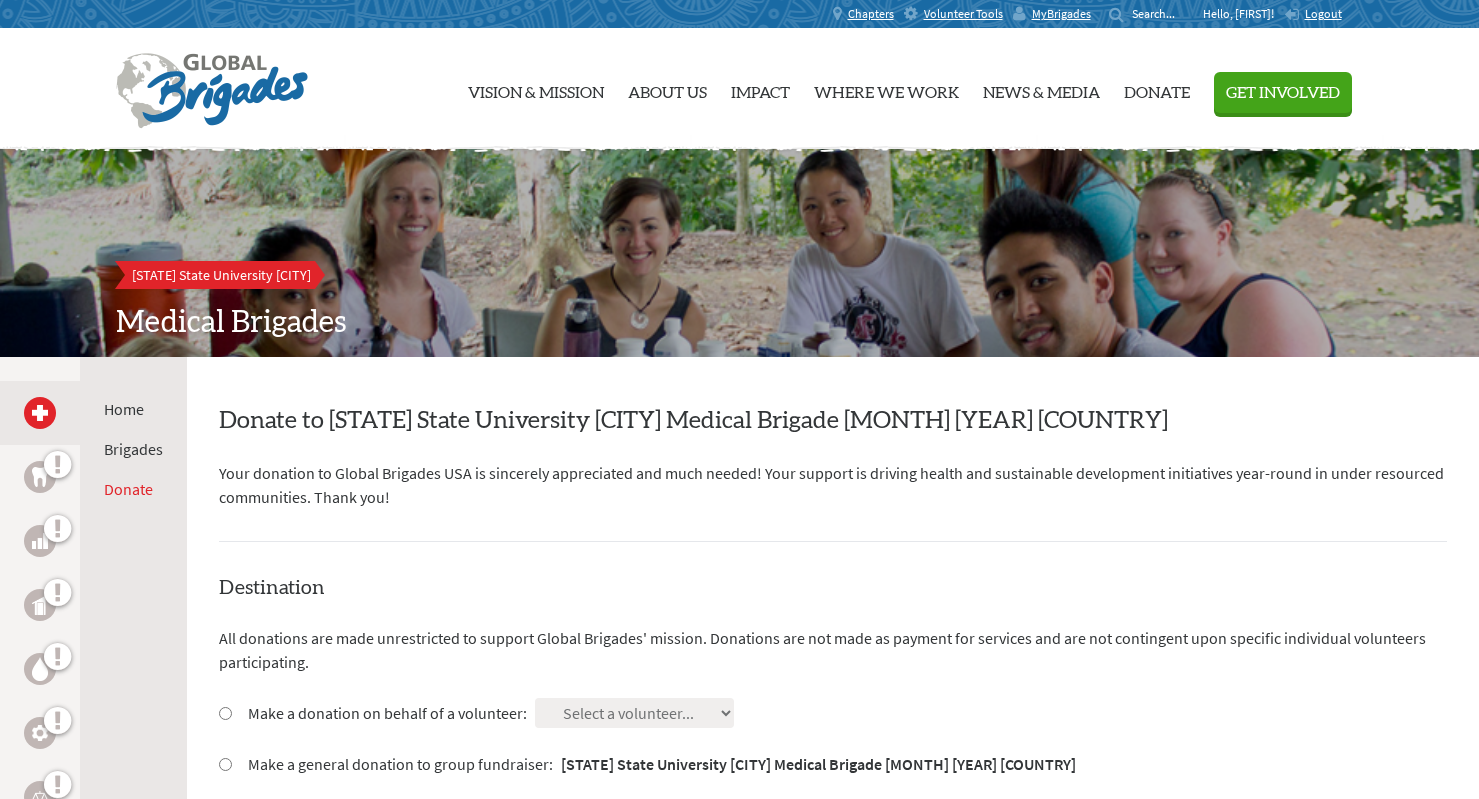 scroll, scrollTop: 416, scrollLeft: 0, axis: vertical 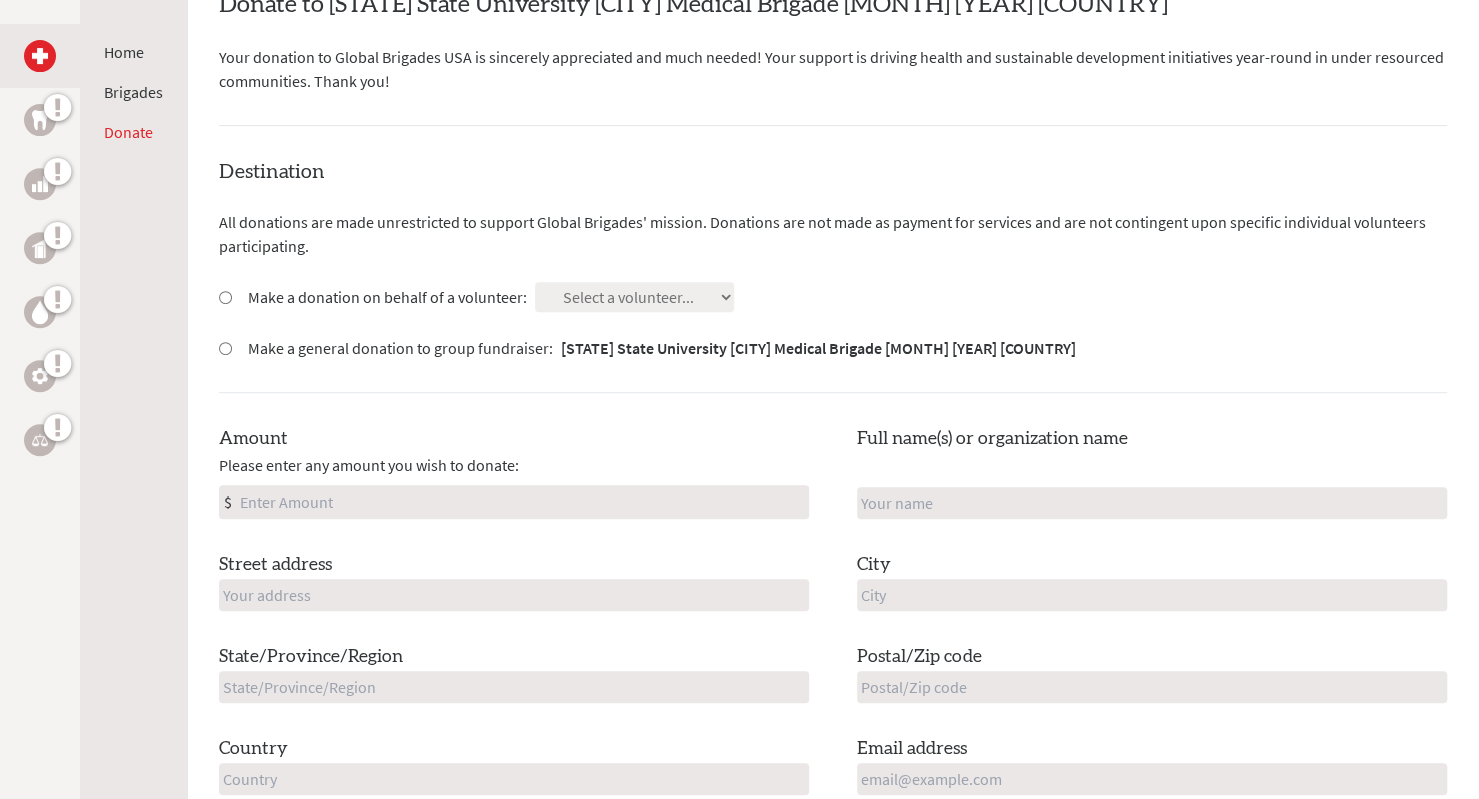 click on "Make a donation on behalf of a volunteer:" at bounding box center [387, 297] 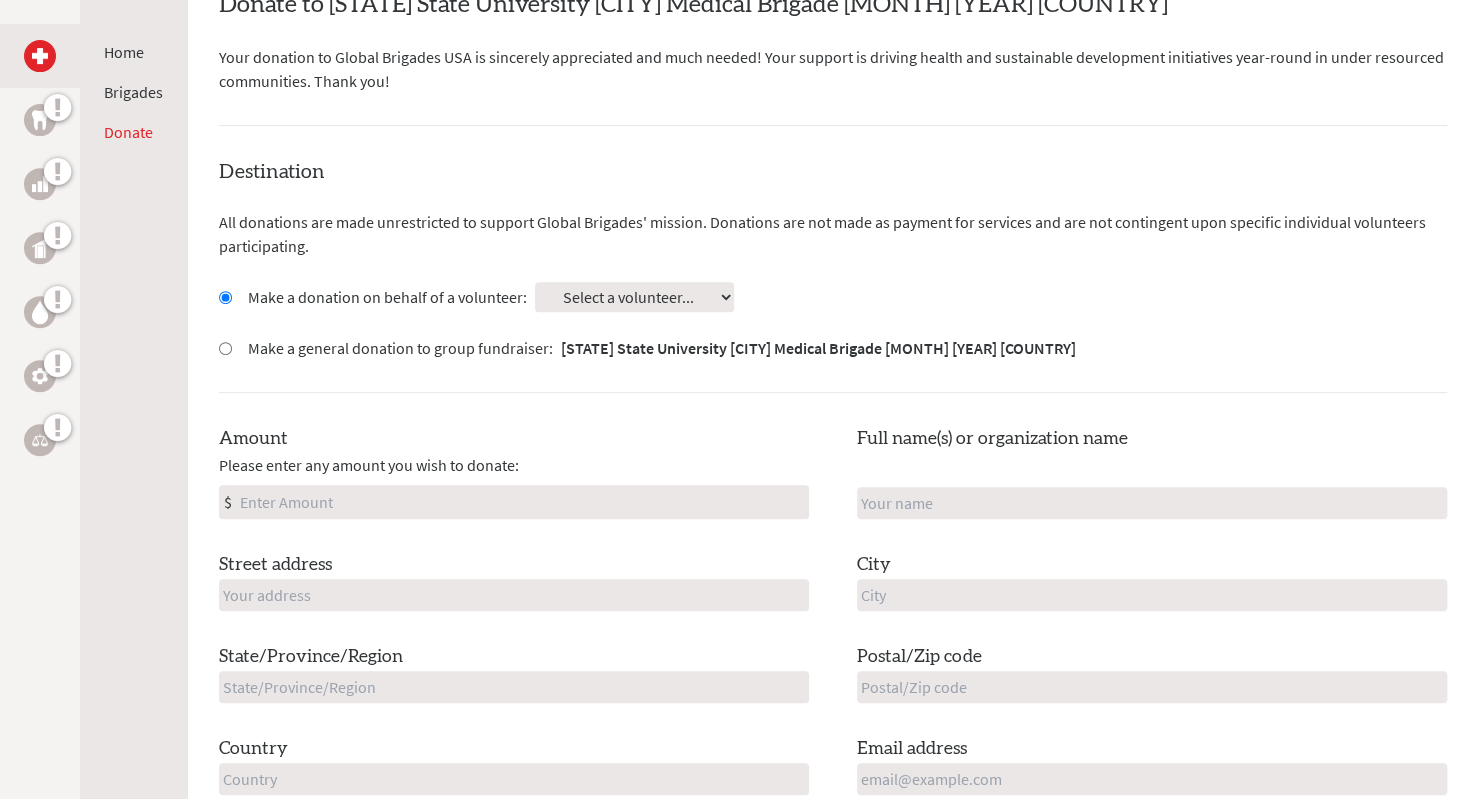 click on "Select a volunteer...
Abigail Soria
Adriana Galindo
Alyssa Lim
Anisha Johal
Evelyn Zhang
Jordanka Panggabean
Lauren Ignasiak" at bounding box center [634, 297] 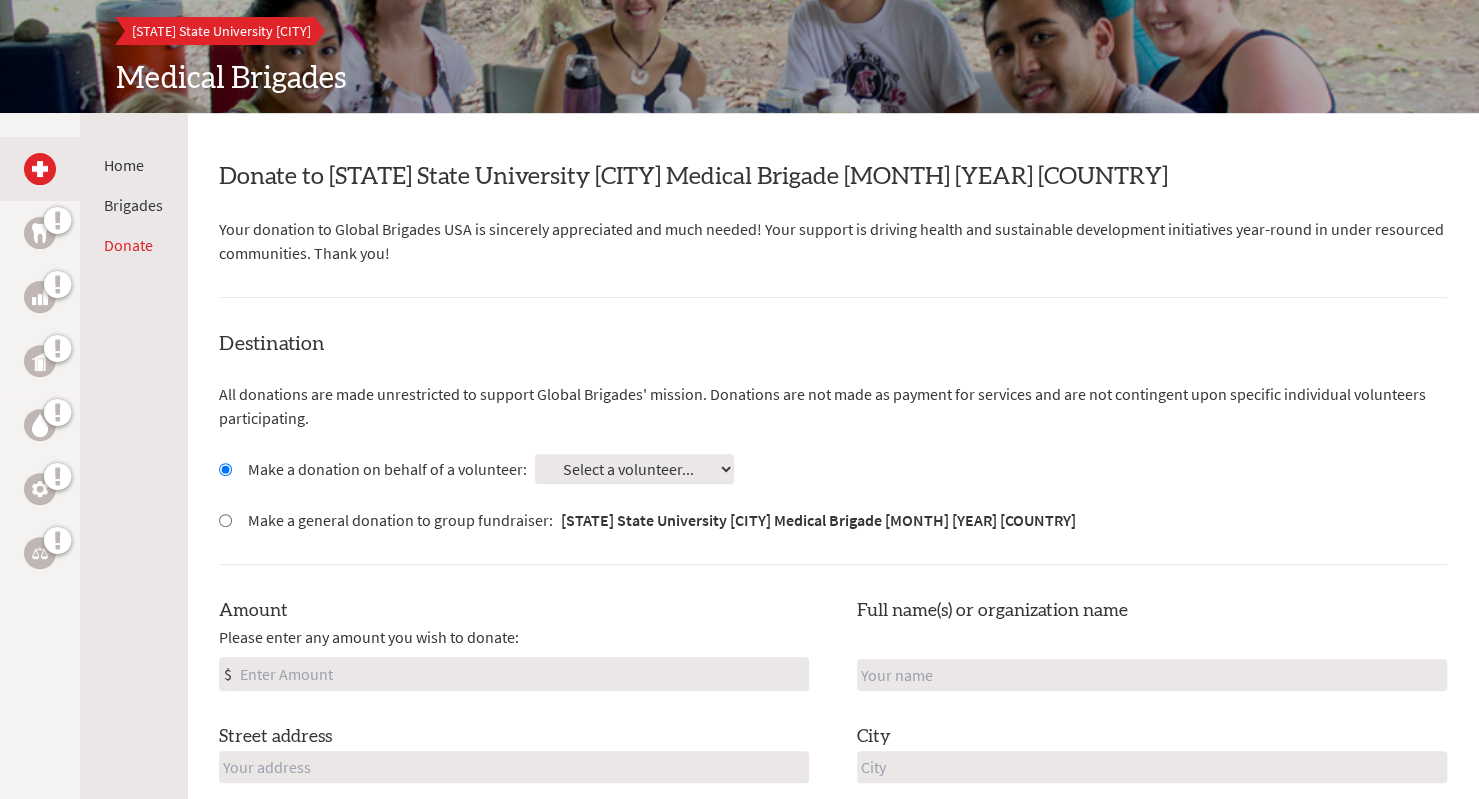 scroll, scrollTop: 0, scrollLeft: 0, axis: both 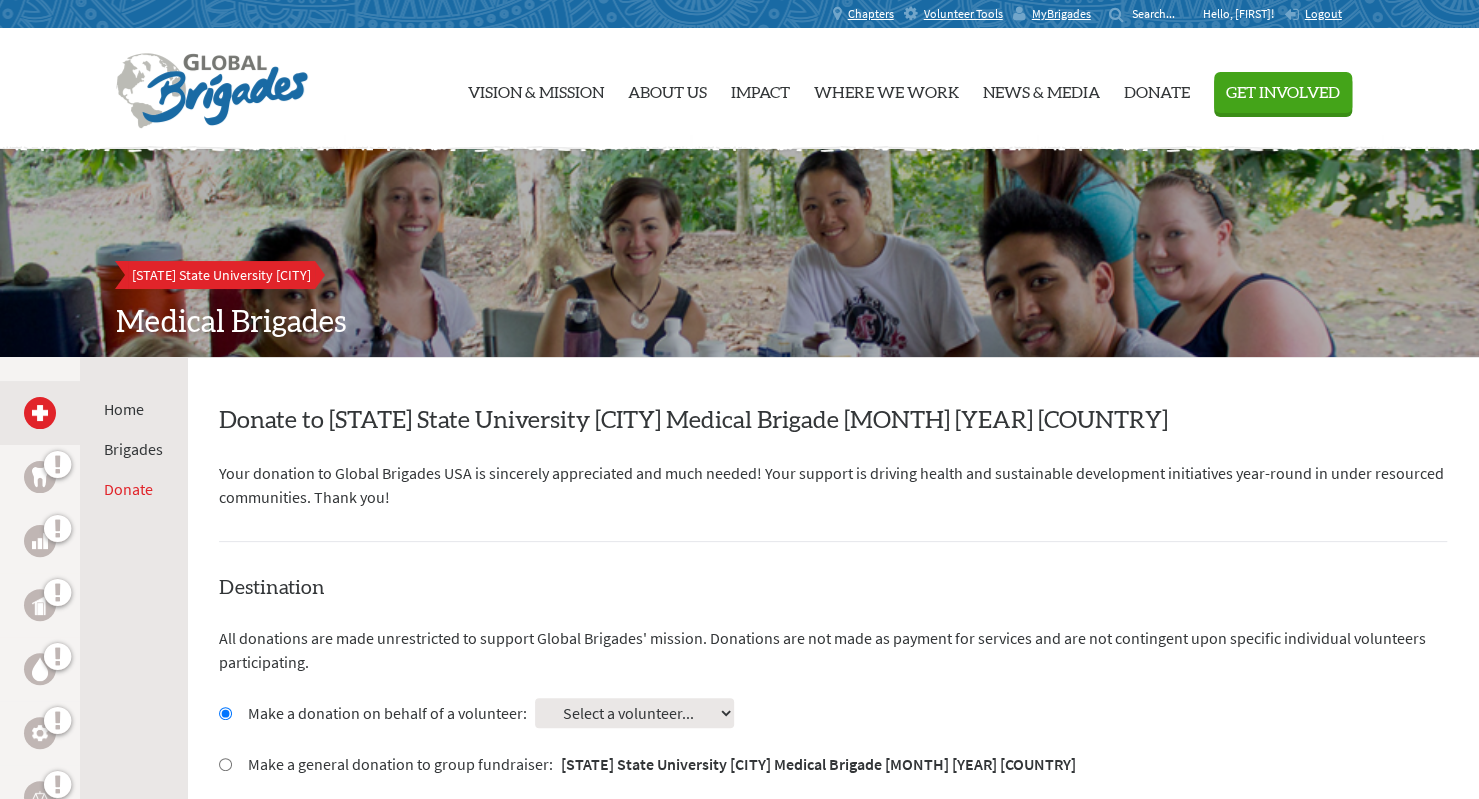 click on "Home" at bounding box center (124, 409) 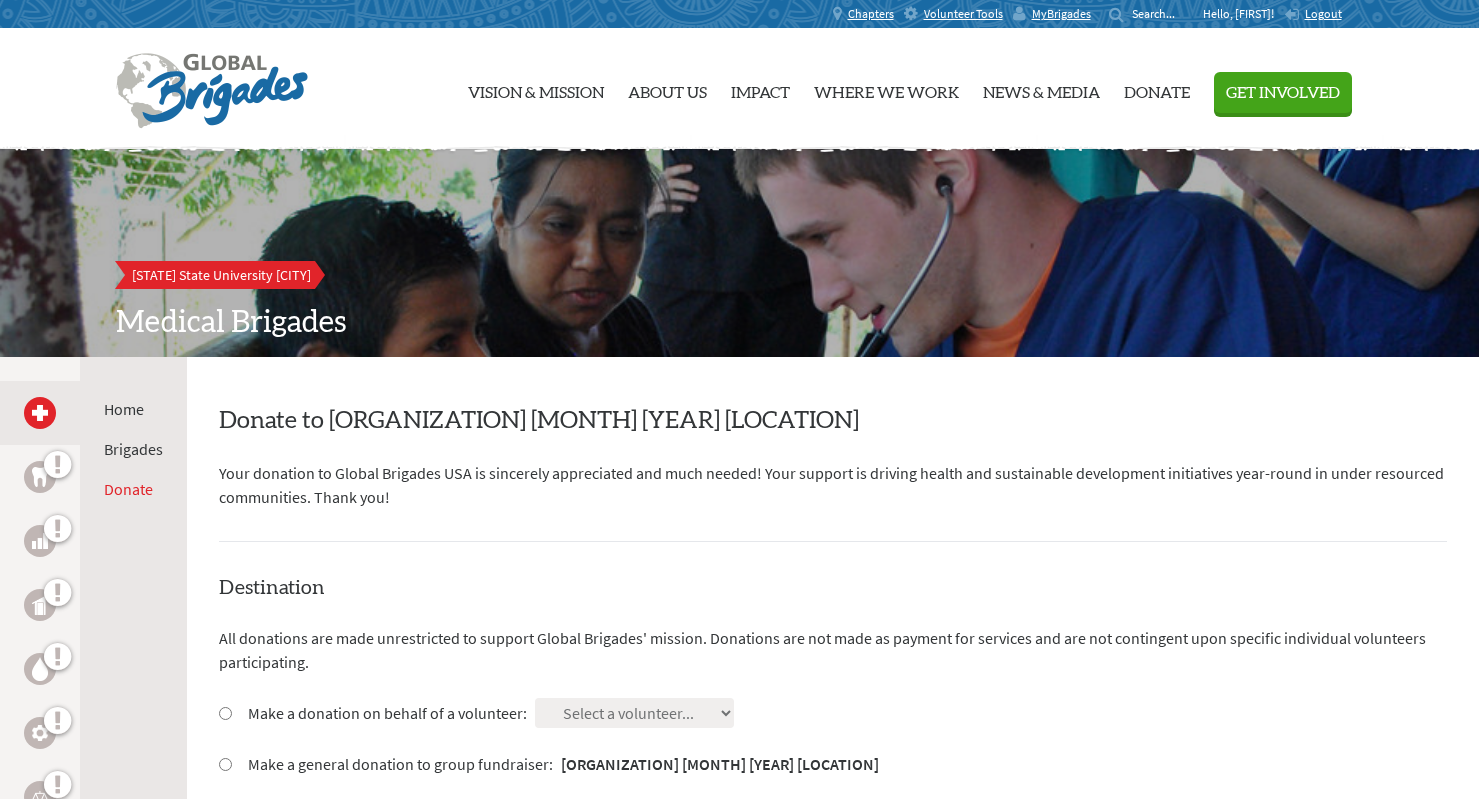 scroll, scrollTop: 0, scrollLeft: 0, axis: both 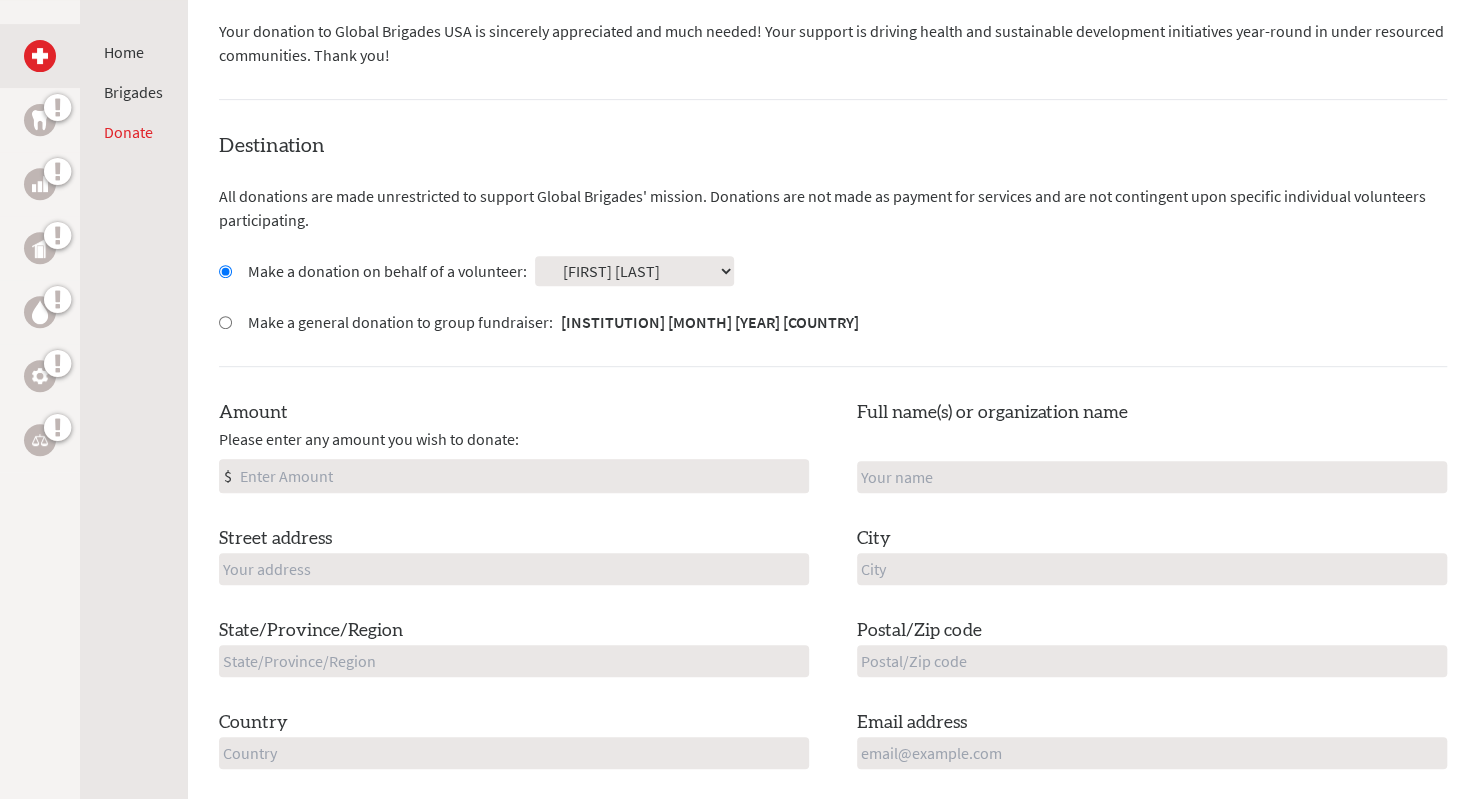 click on "Amount" at bounding box center [522, 476] 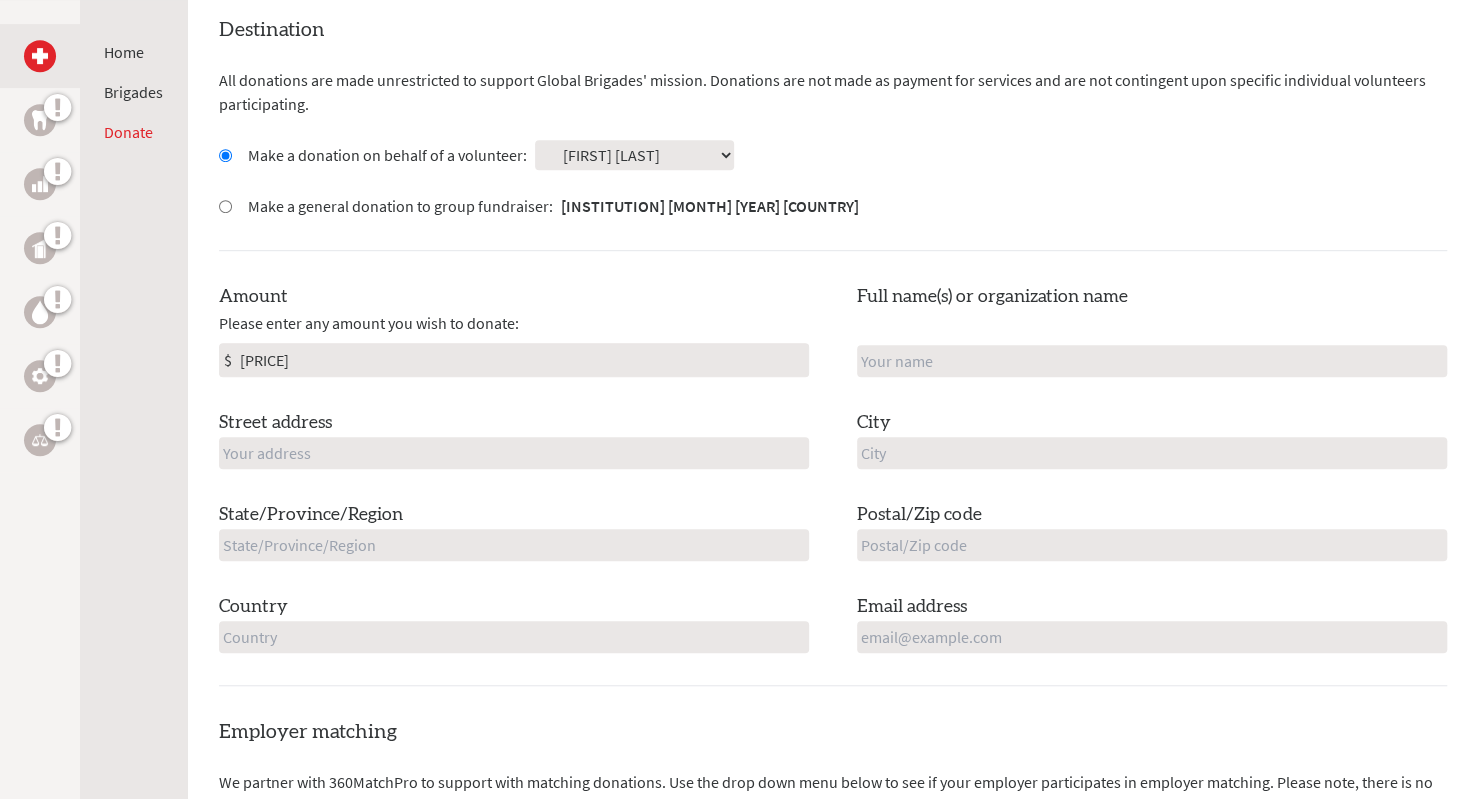 scroll, scrollTop: 559, scrollLeft: 0, axis: vertical 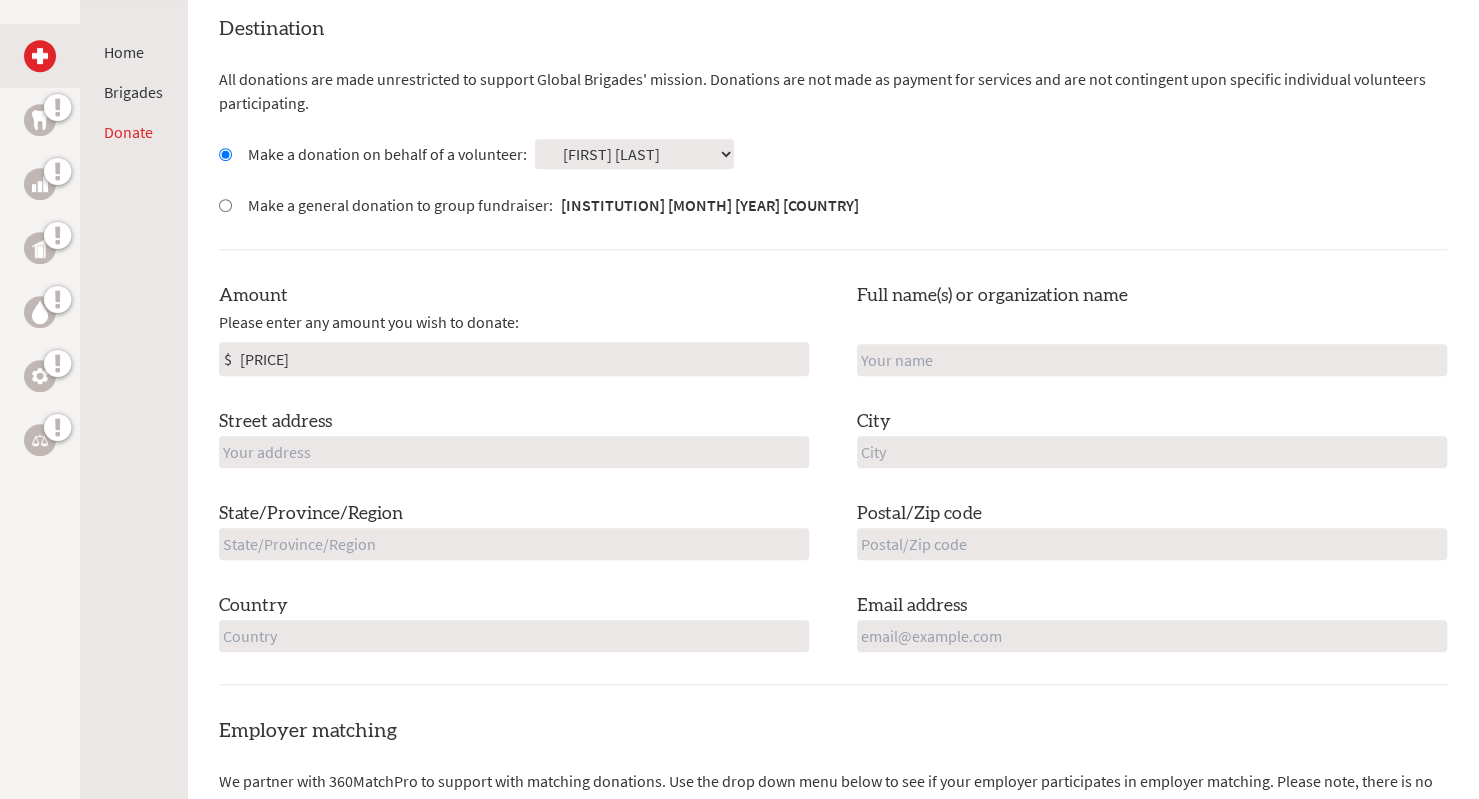 type on "[PRICE]" 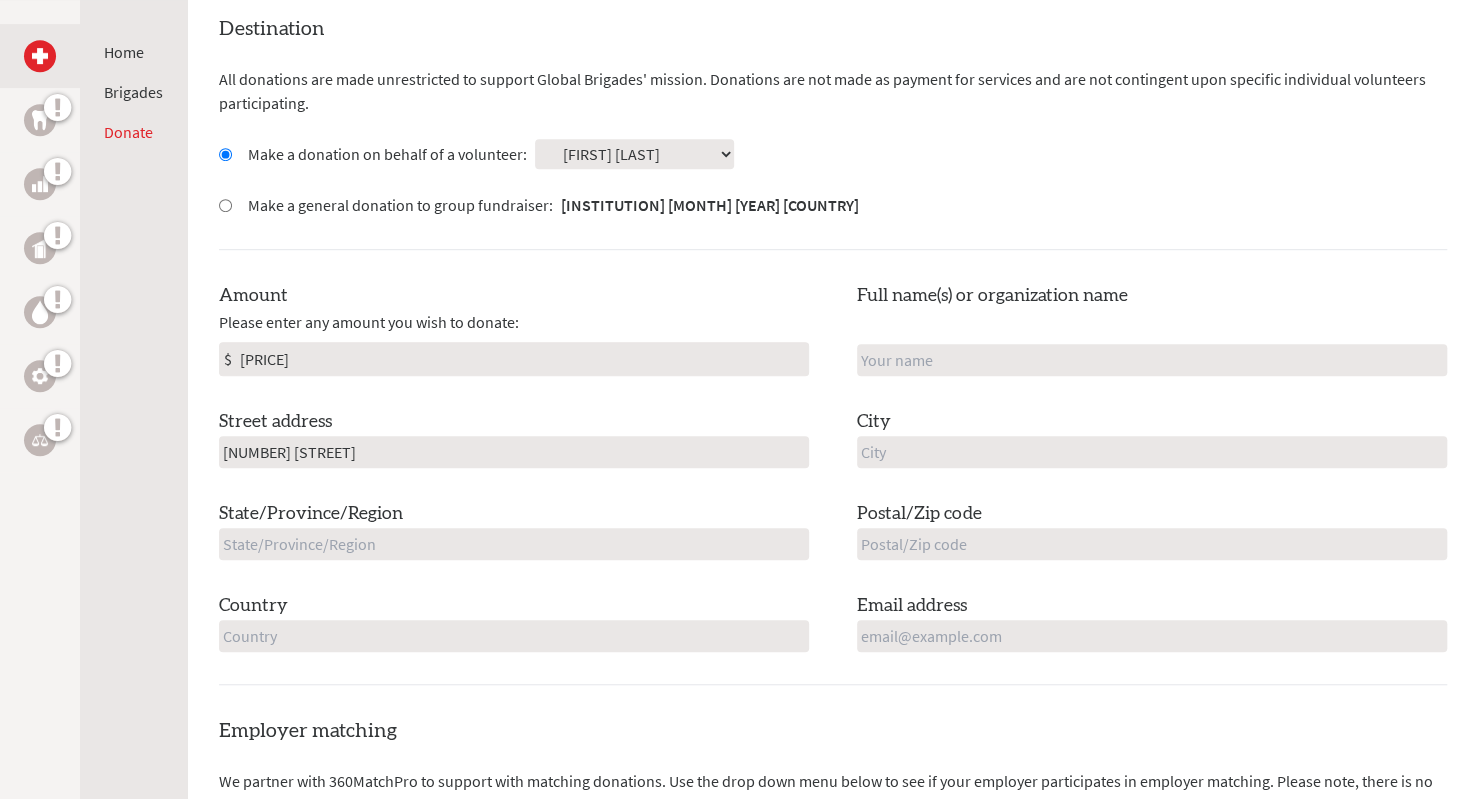 type on "[NUMBER] [STREET]" 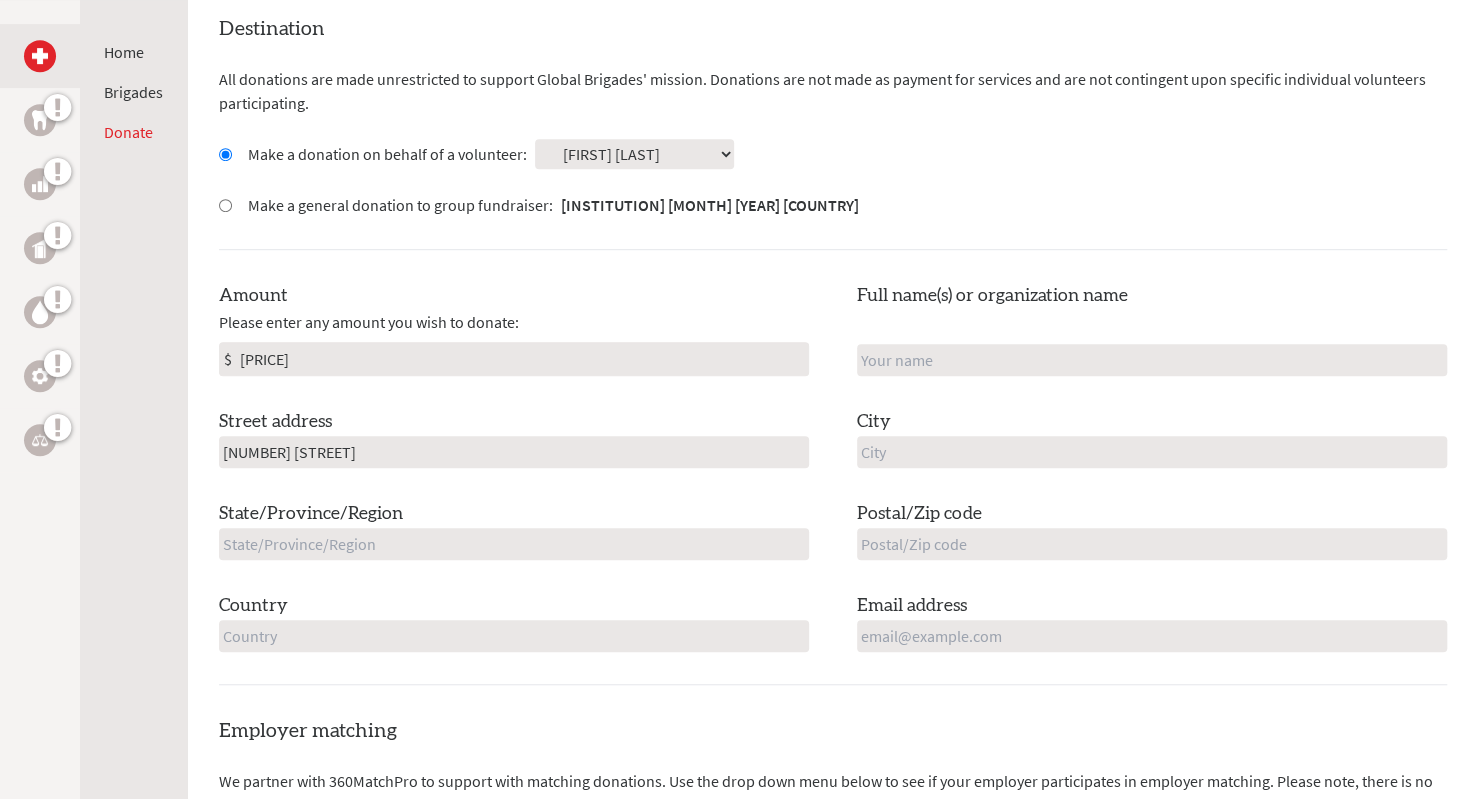 click at bounding box center (514, 544) 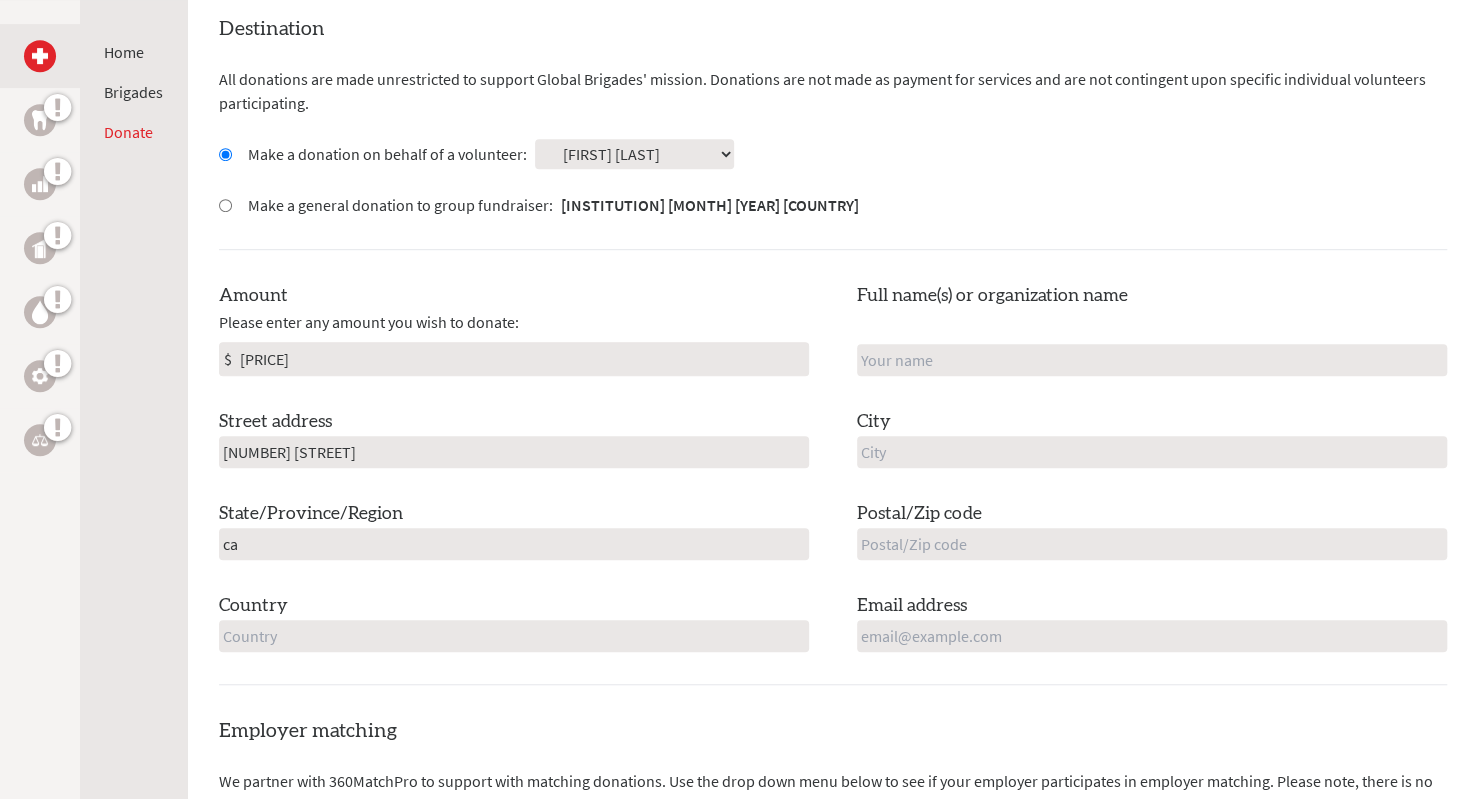 type on "c" 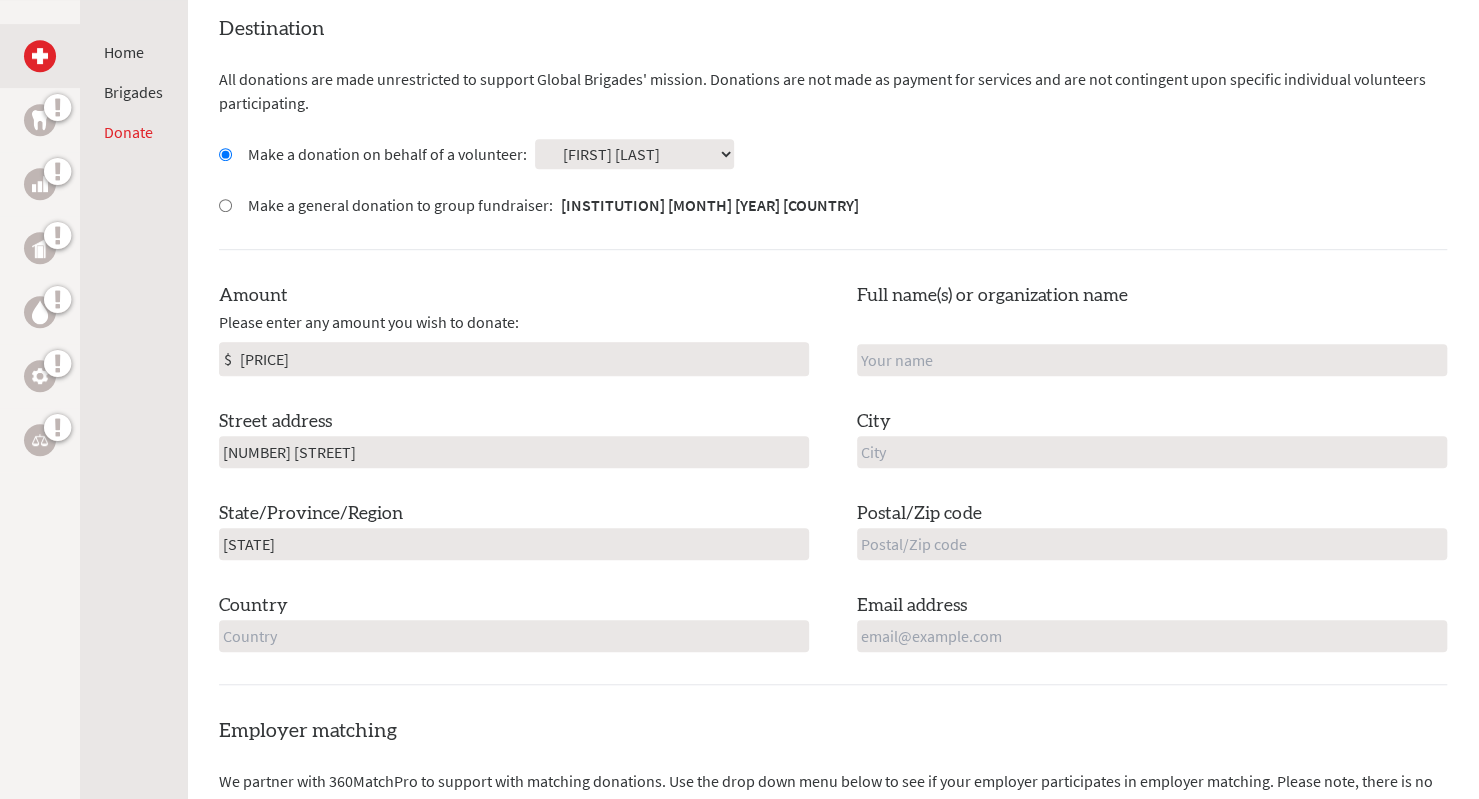 type on "[STATE]" 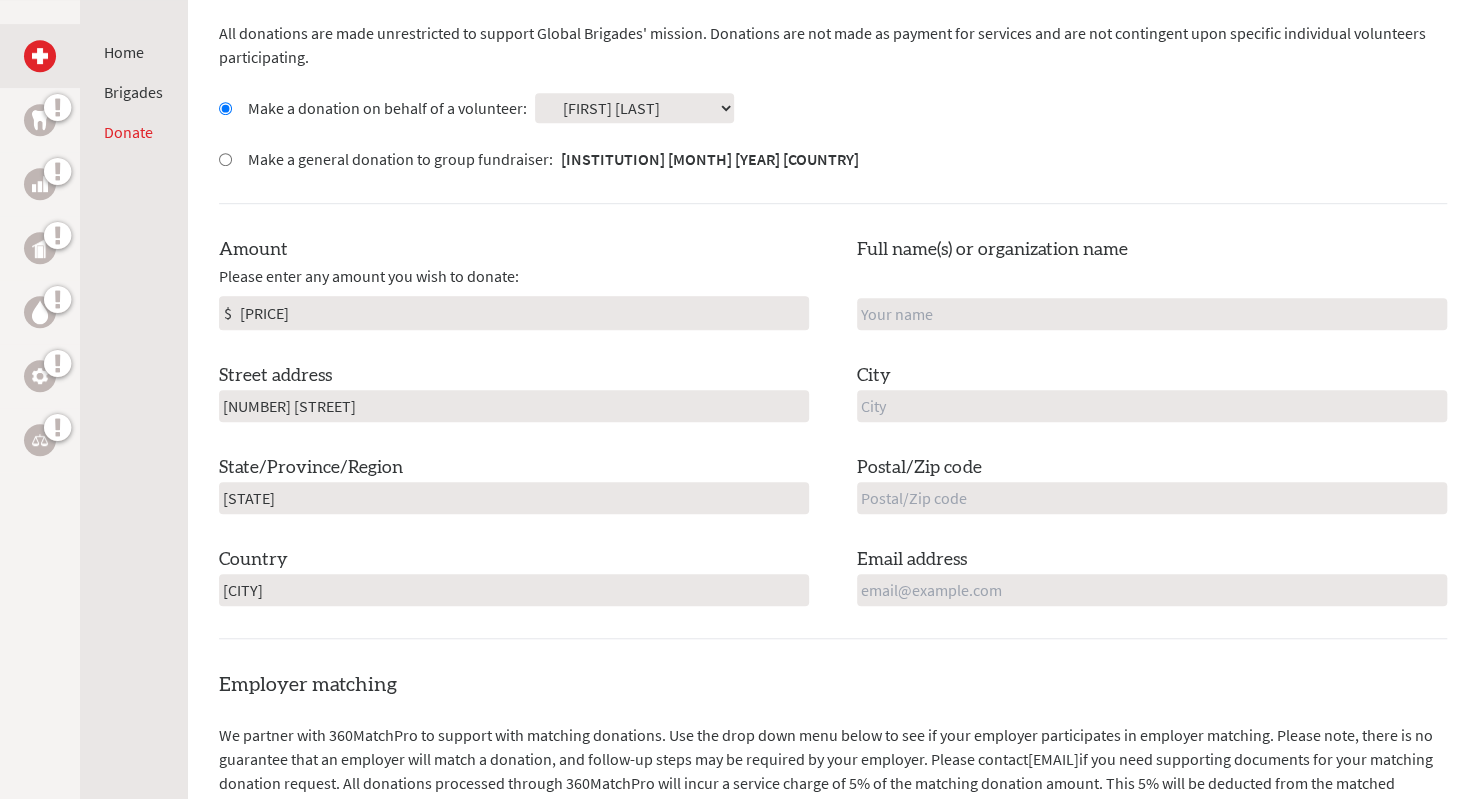 scroll, scrollTop: 658, scrollLeft: 0, axis: vertical 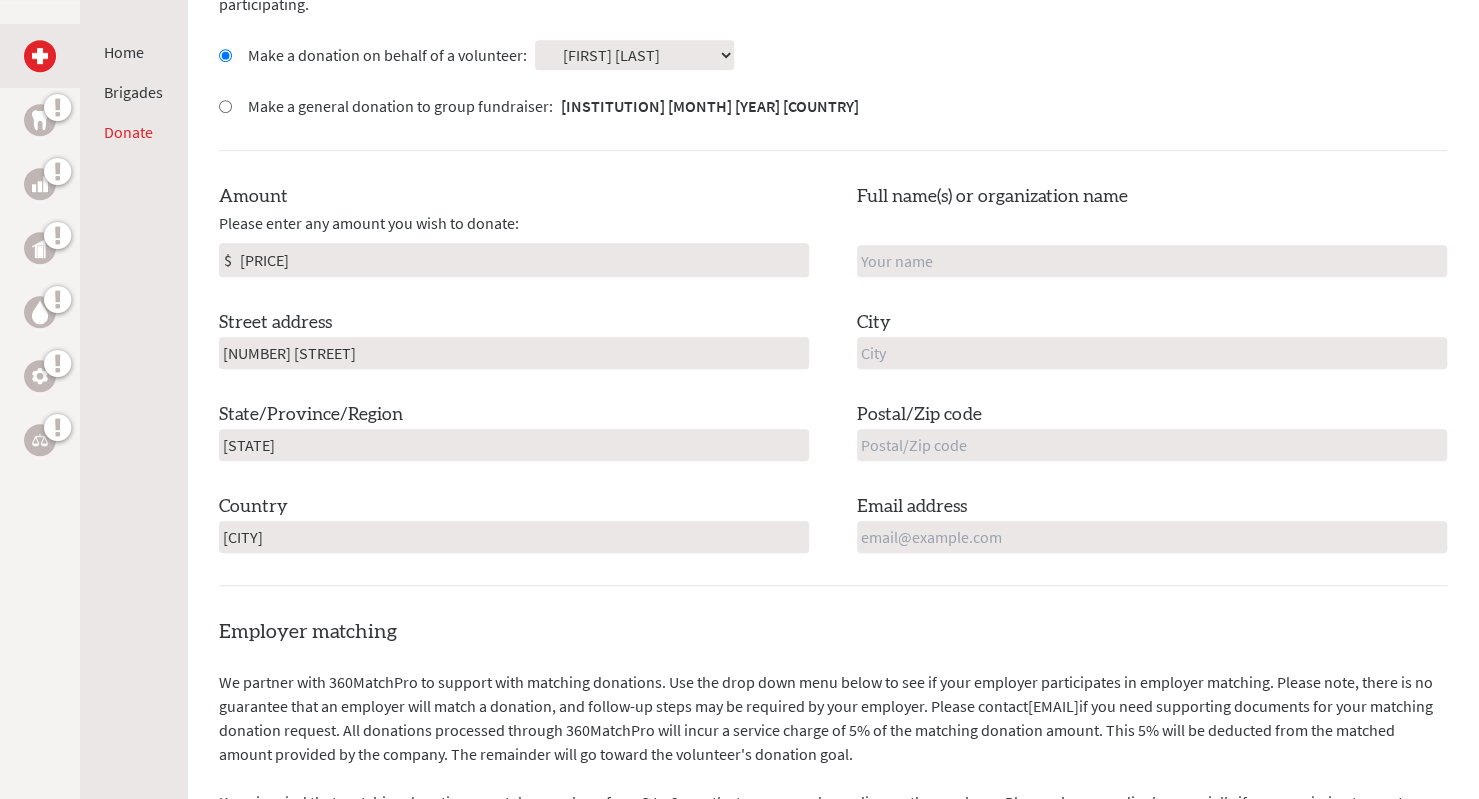 type on "[CITY]" 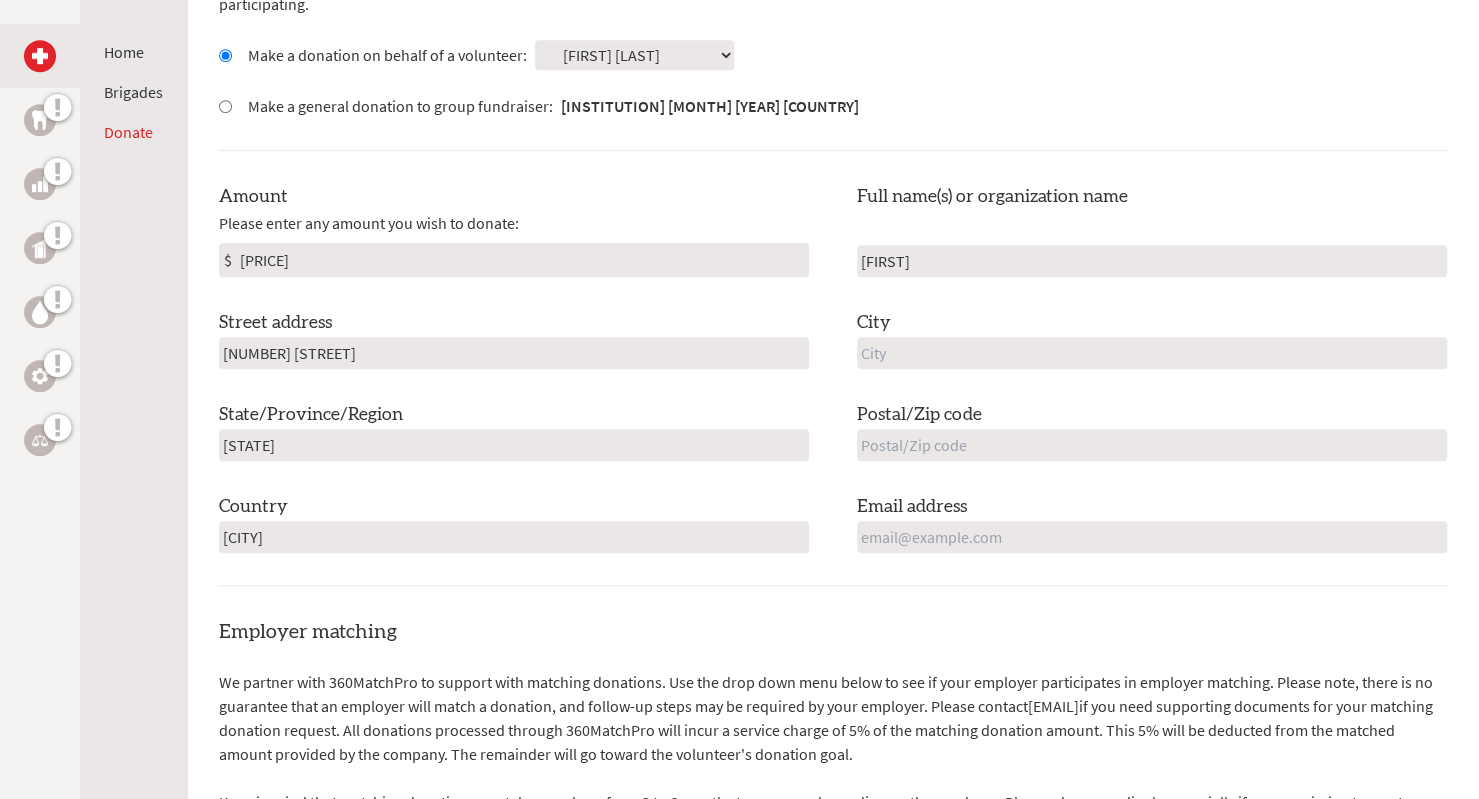 type on "[FIRST]" 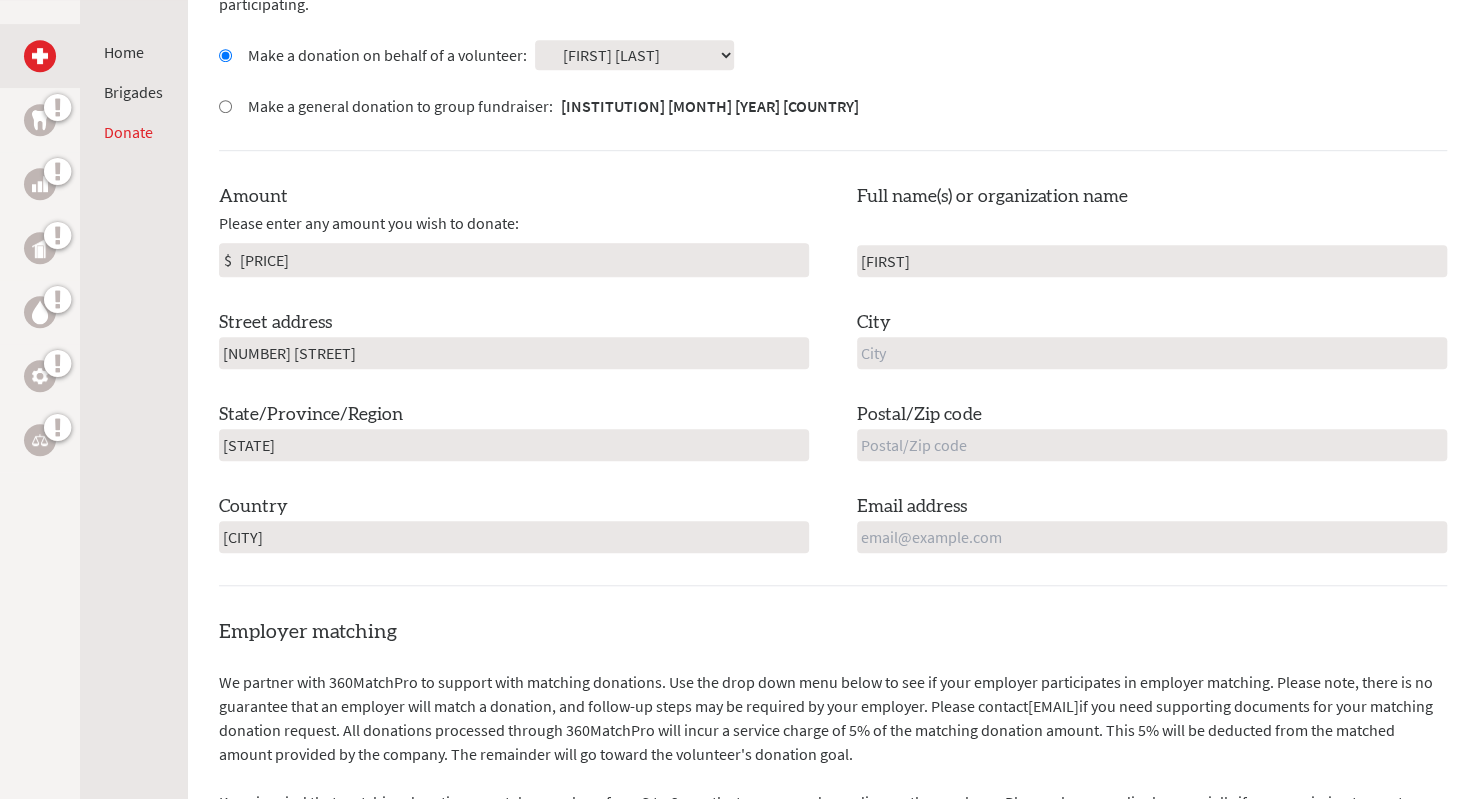 click on "City" at bounding box center [1152, 339] 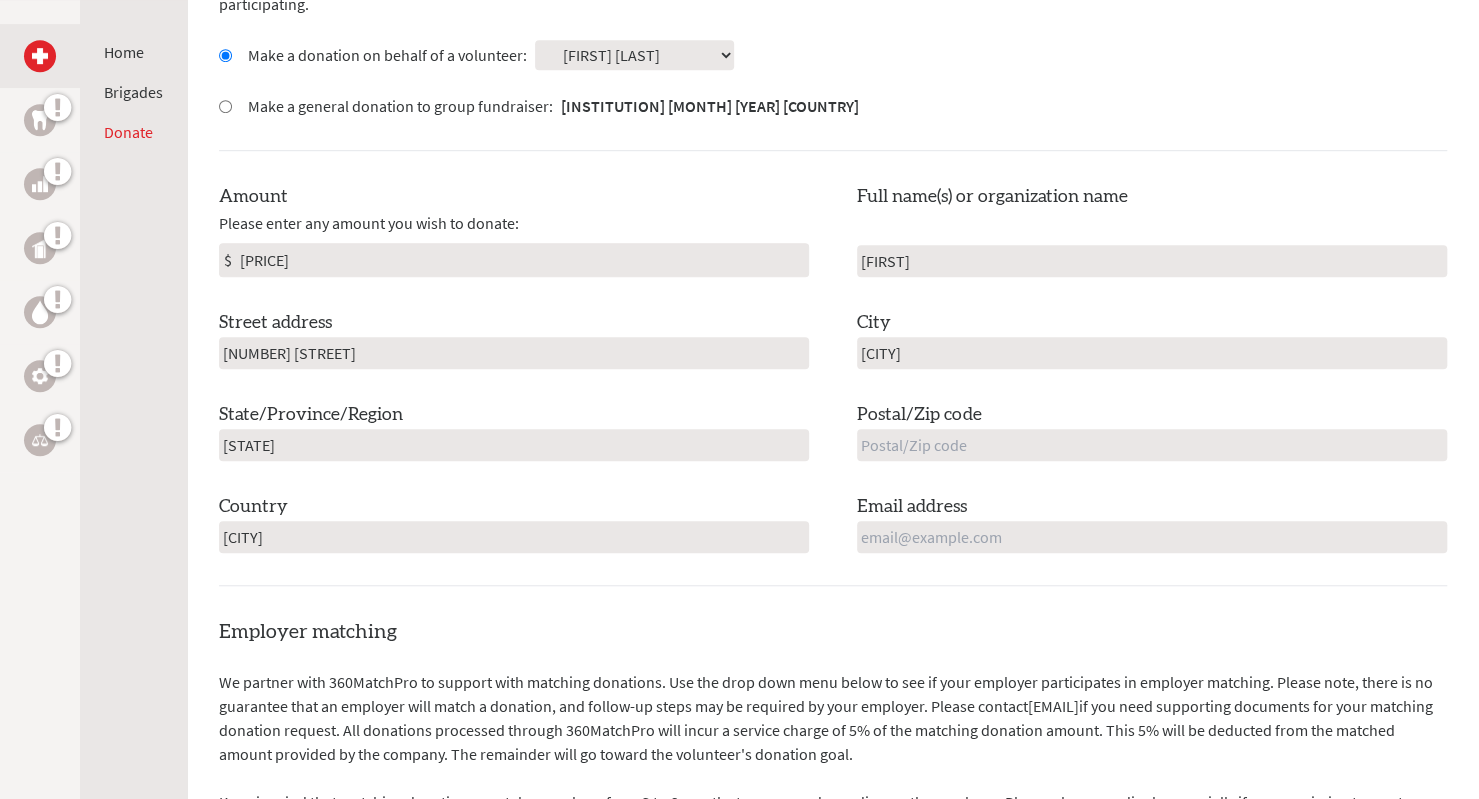 type on "[CITY]" 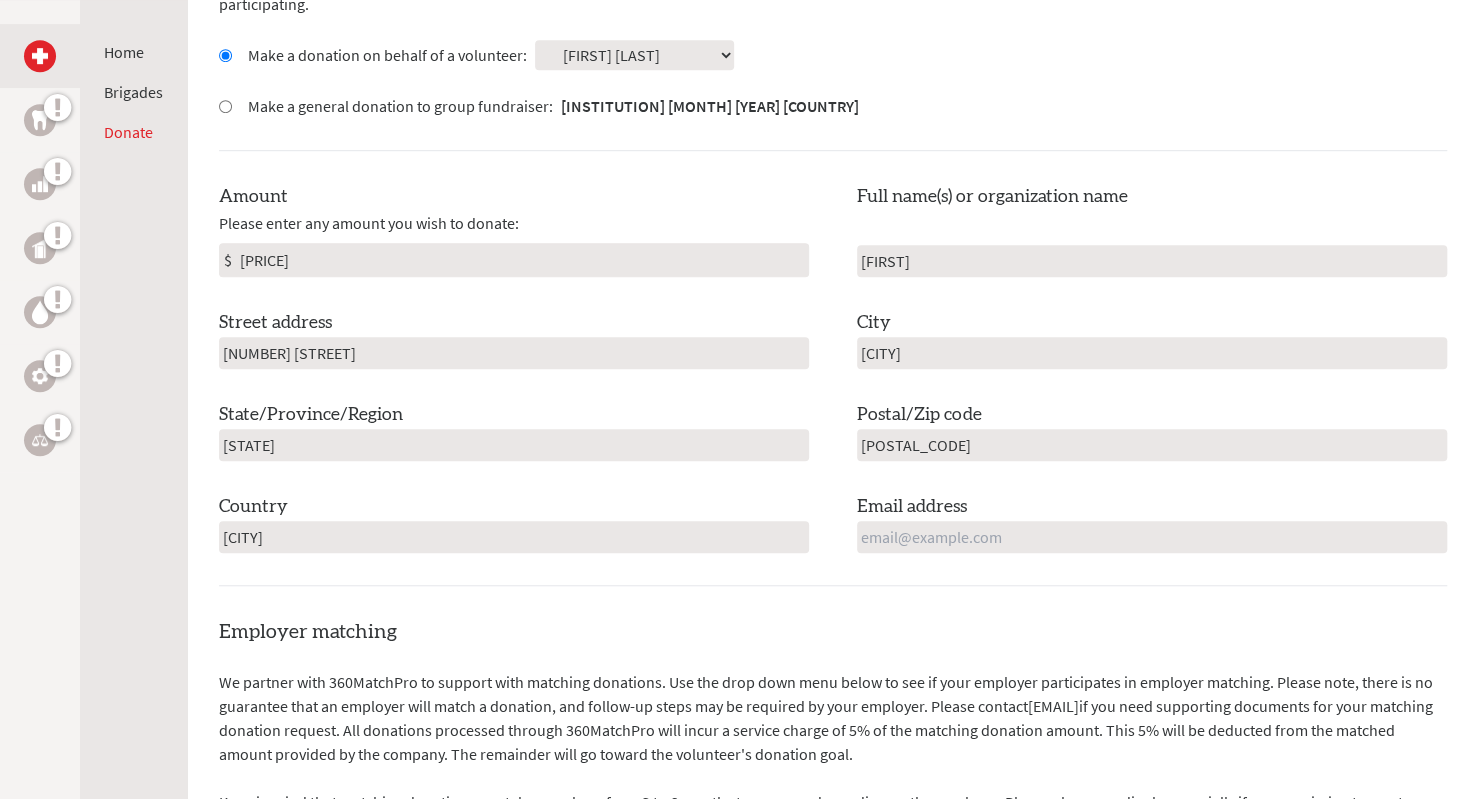 type on "[POSTAL_CODE]" 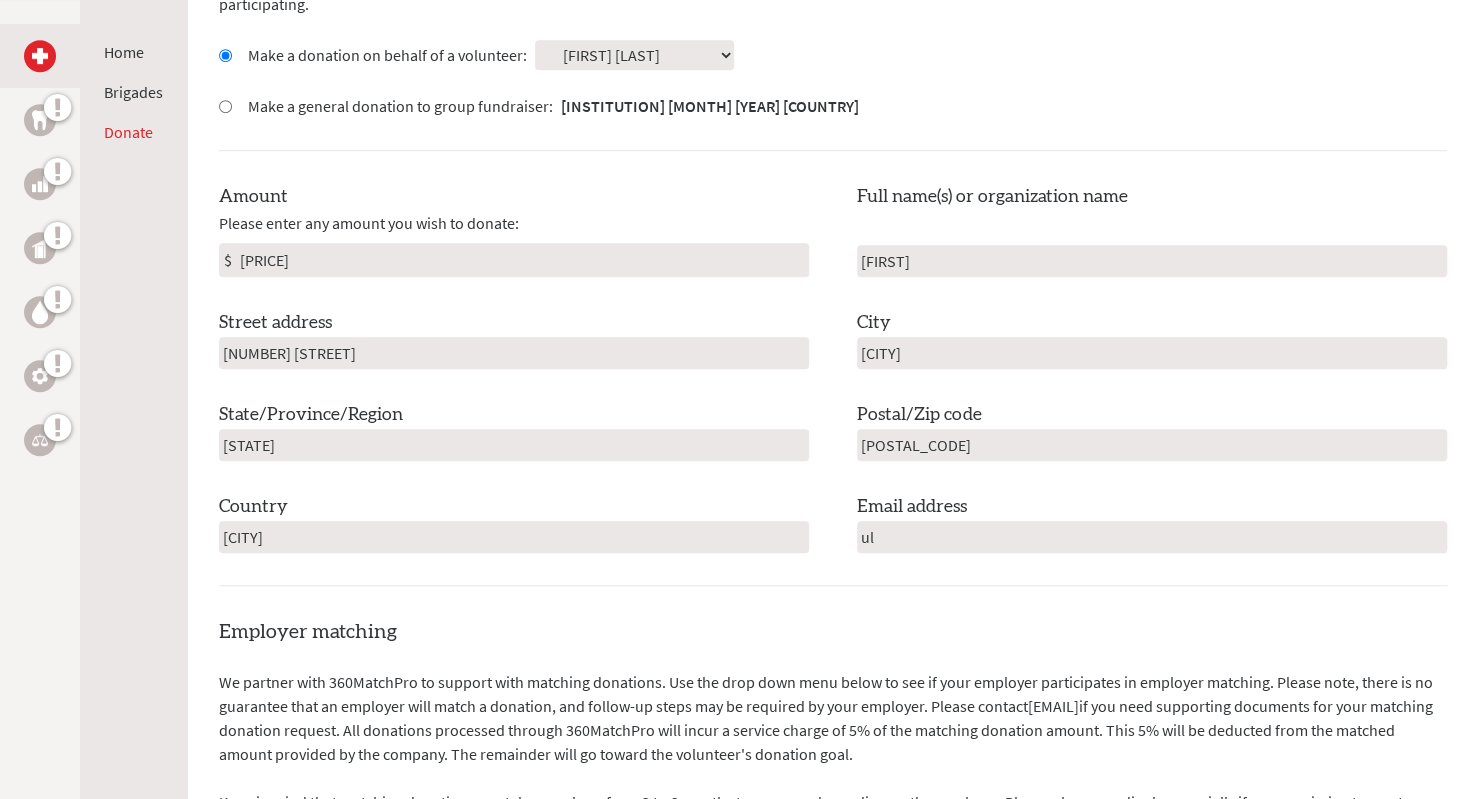 type on "u" 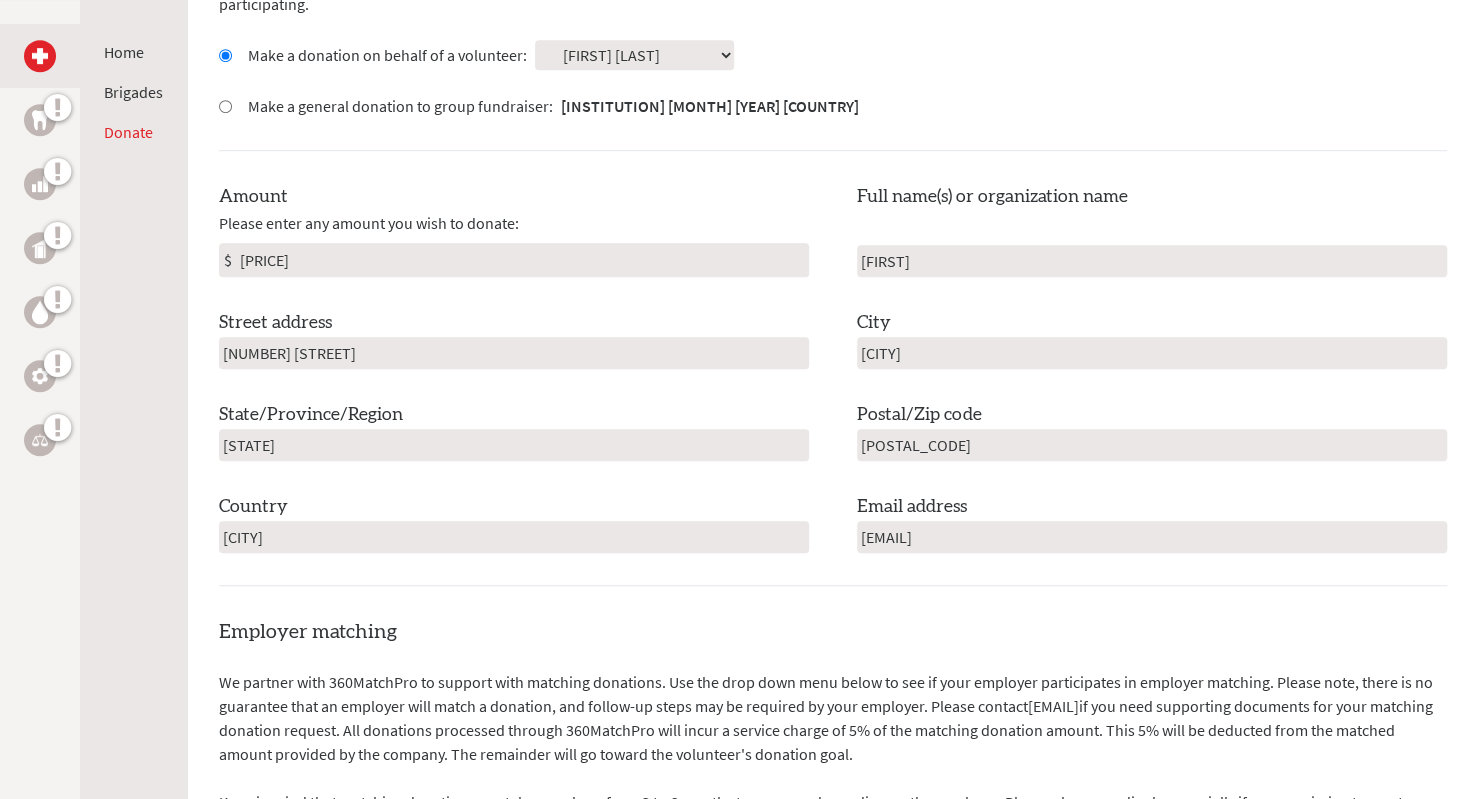 type on "[EMAIL]" 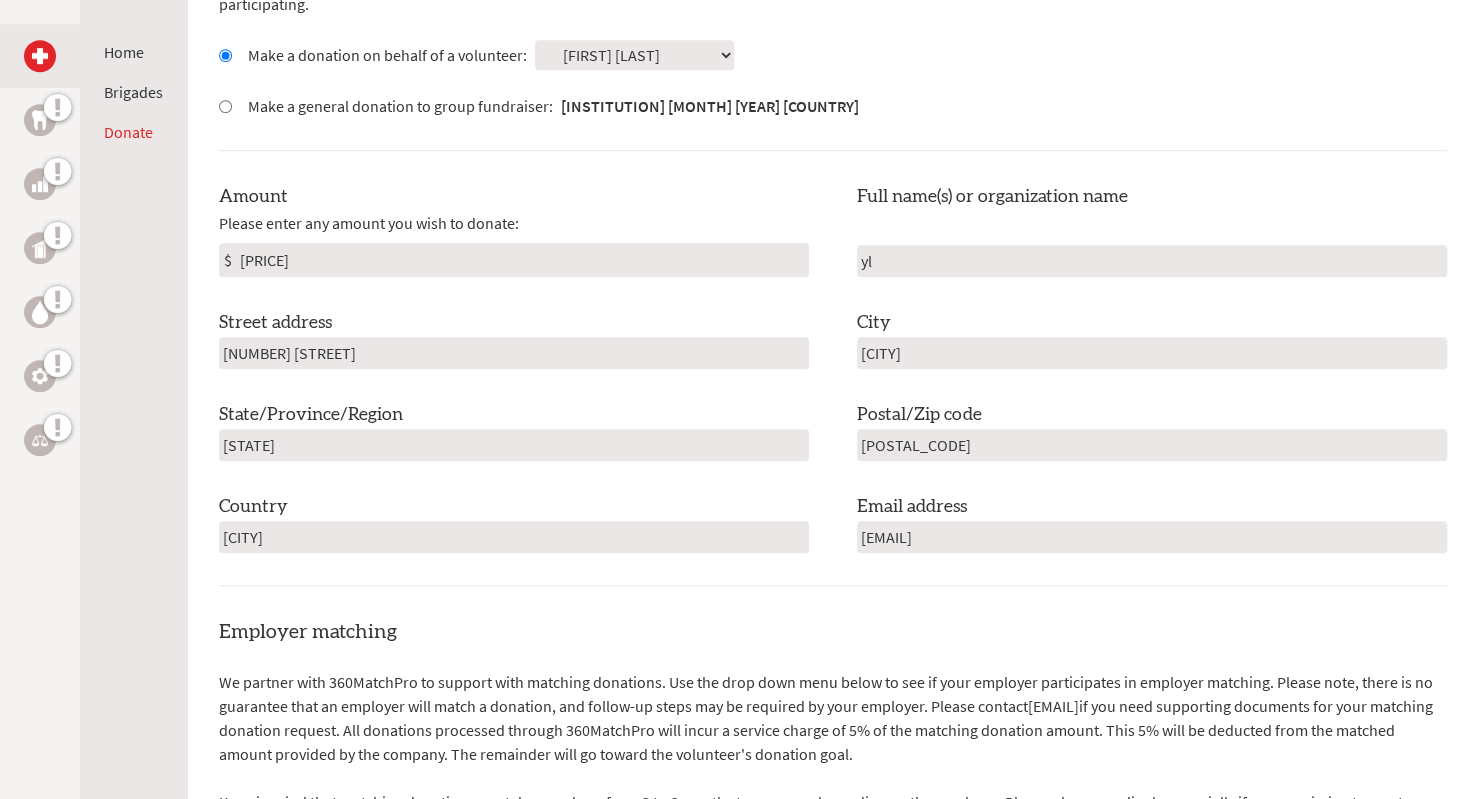 type on "y" 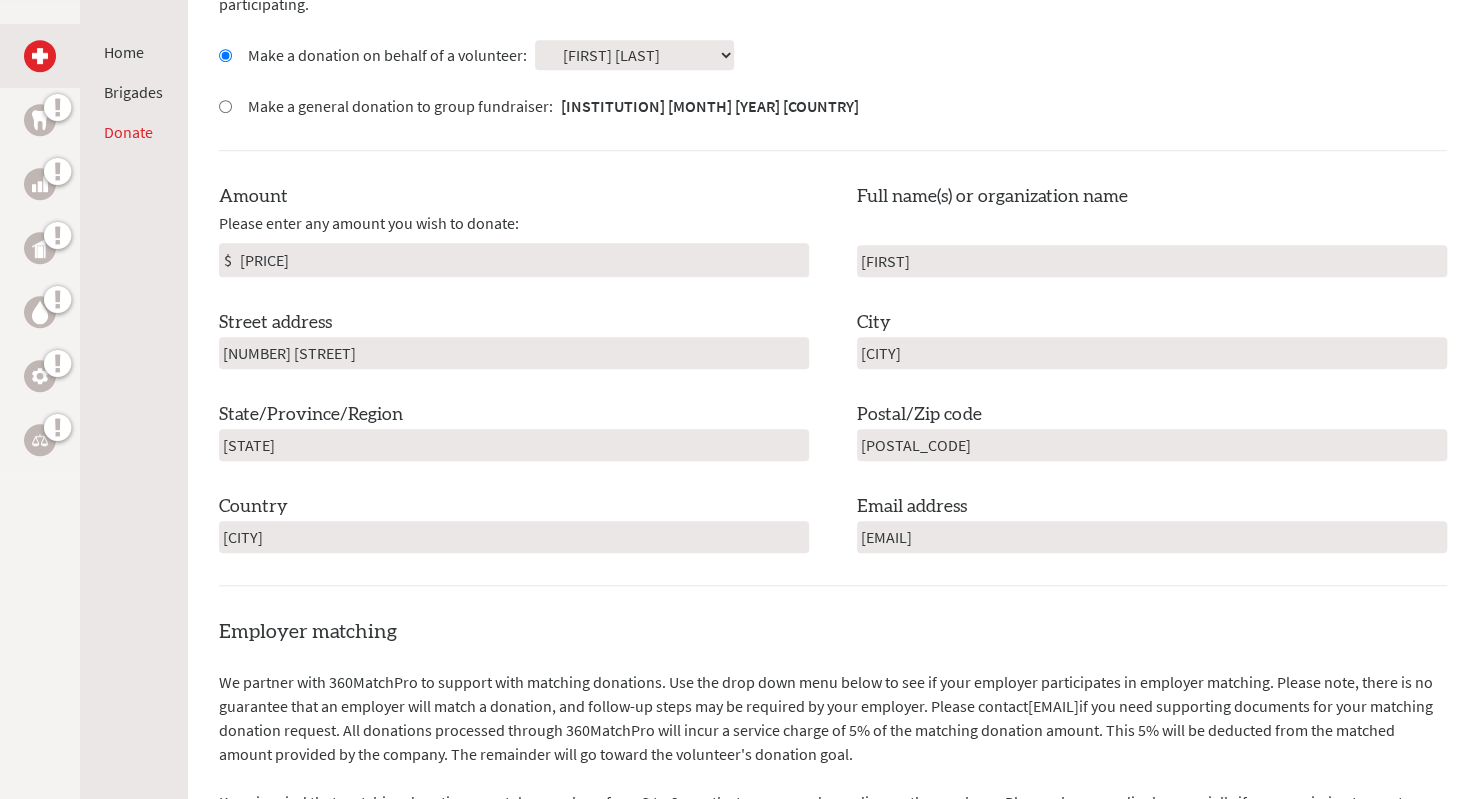 type on "[FIRST]" 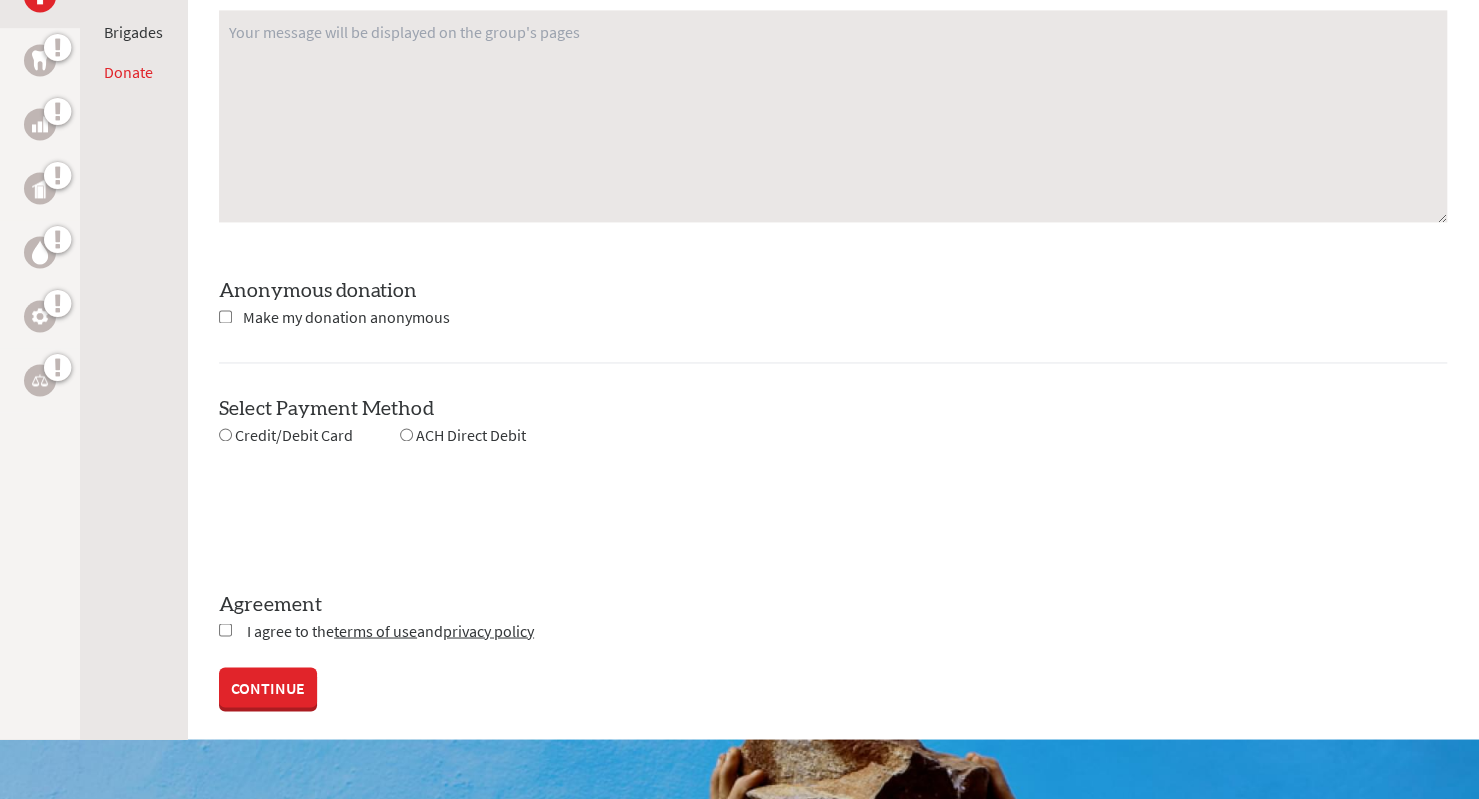 scroll, scrollTop: 1672, scrollLeft: 0, axis: vertical 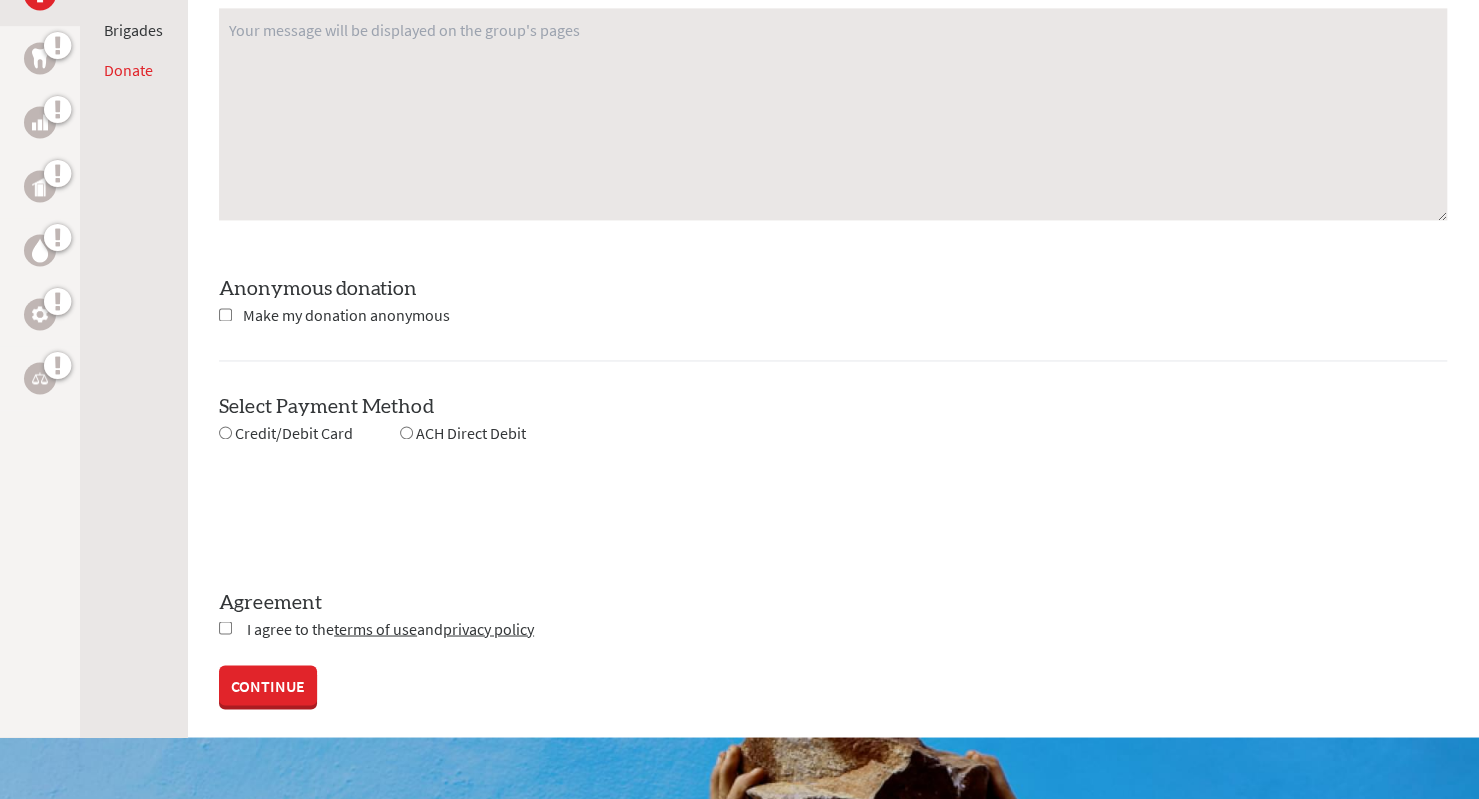 click on "Credit/Debit Card" at bounding box center [294, 433] 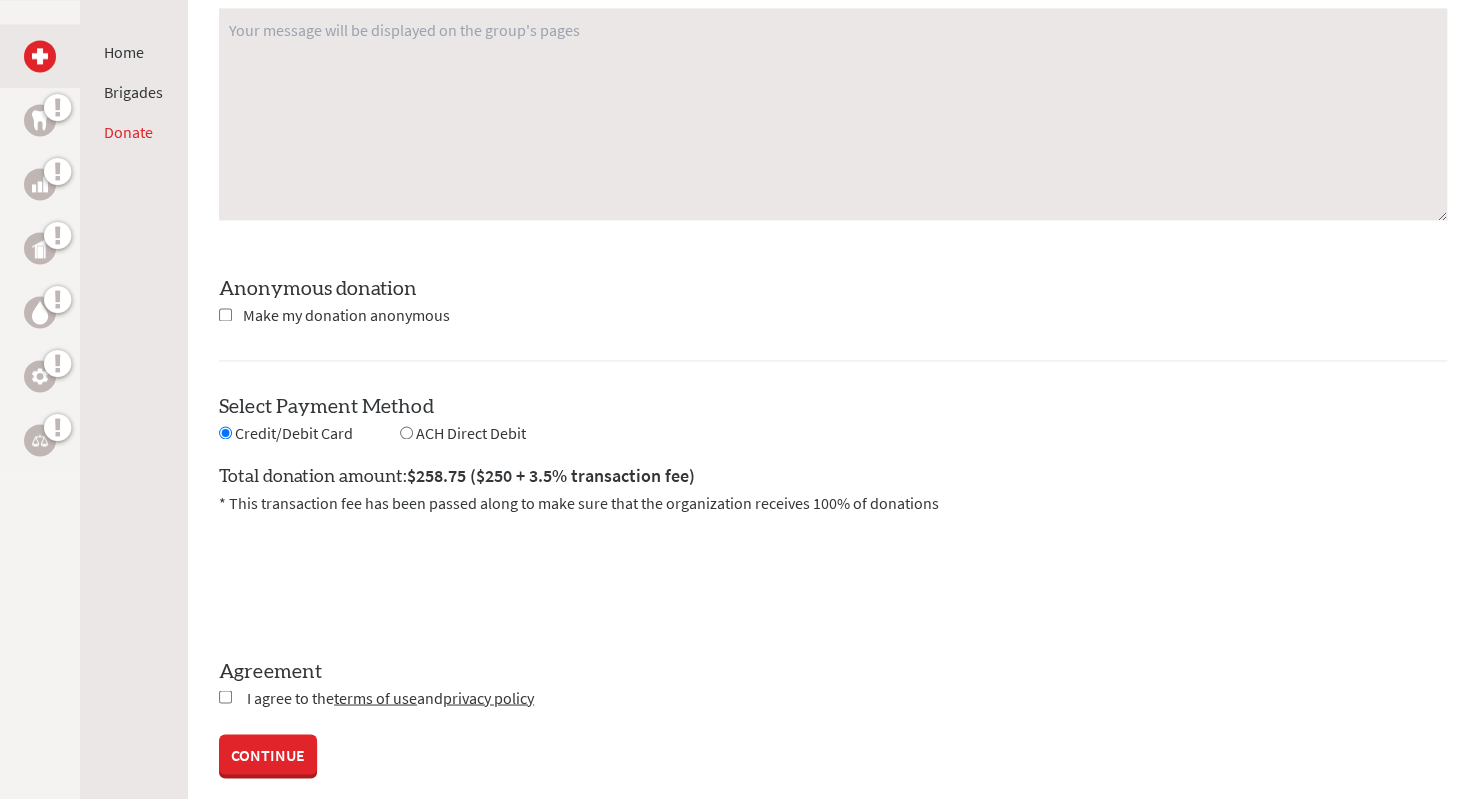 click at bounding box center [406, 432] 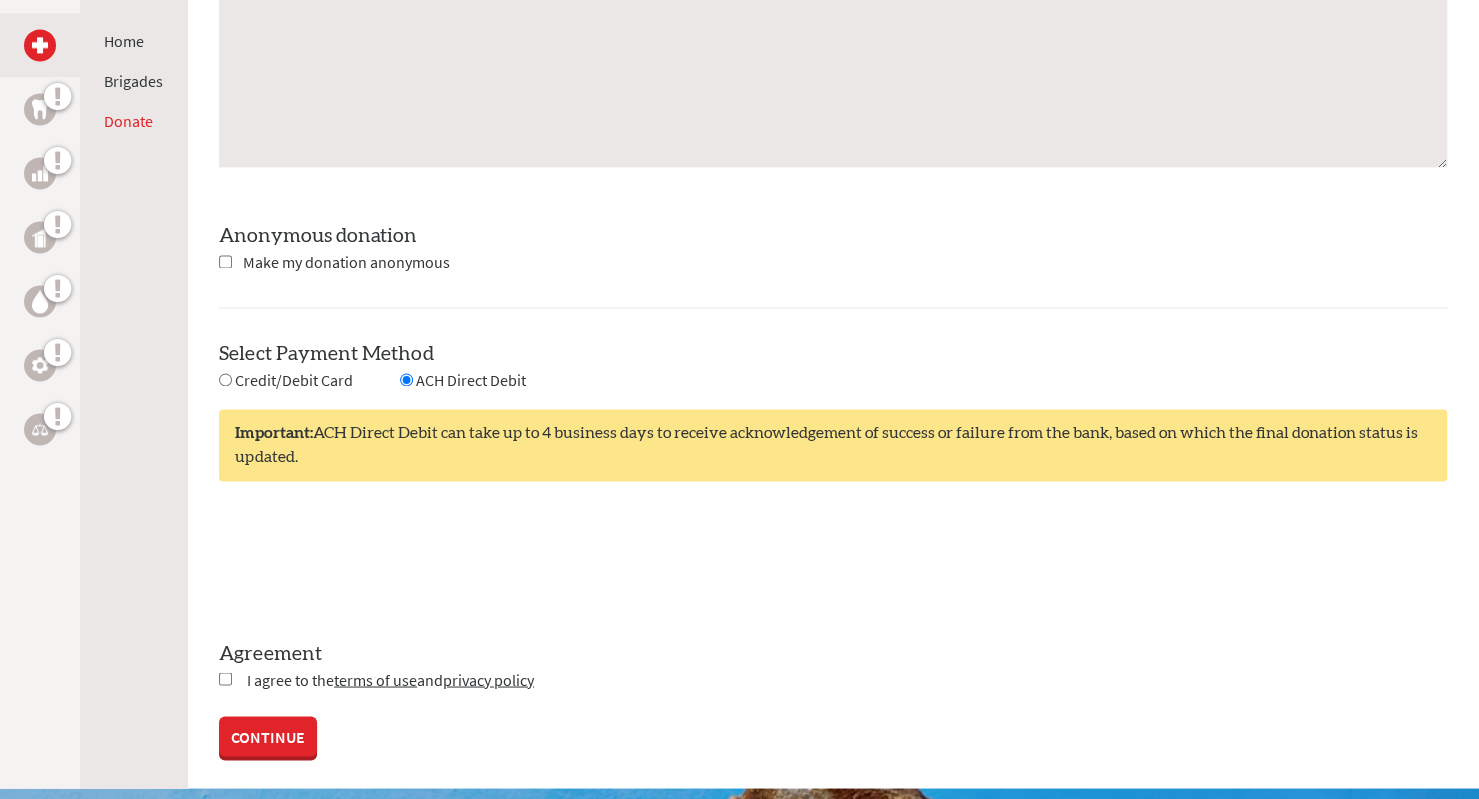 scroll, scrollTop: 1728, scrollLeft: 0, axis: vertical 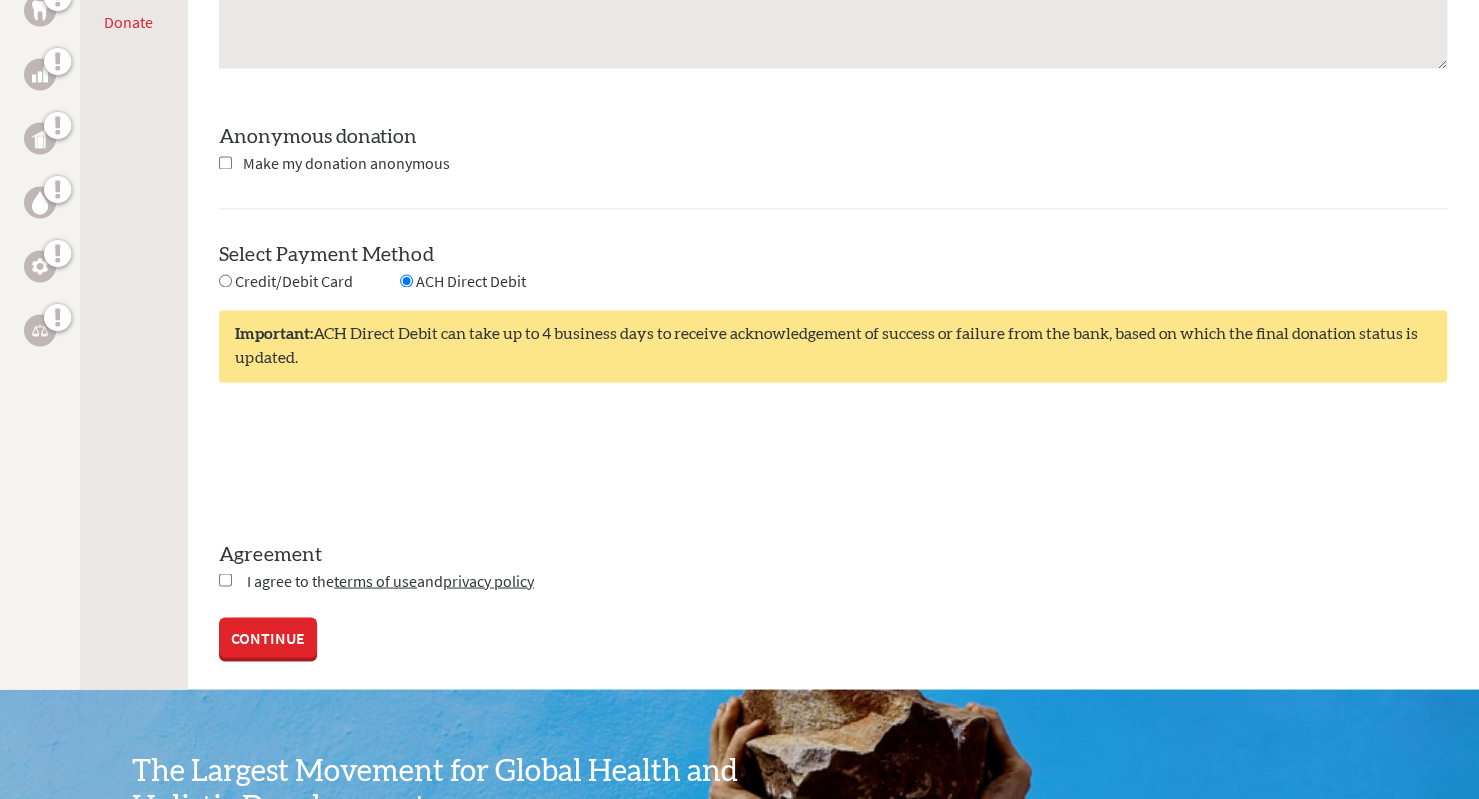 click at bounding box center (225, 280) 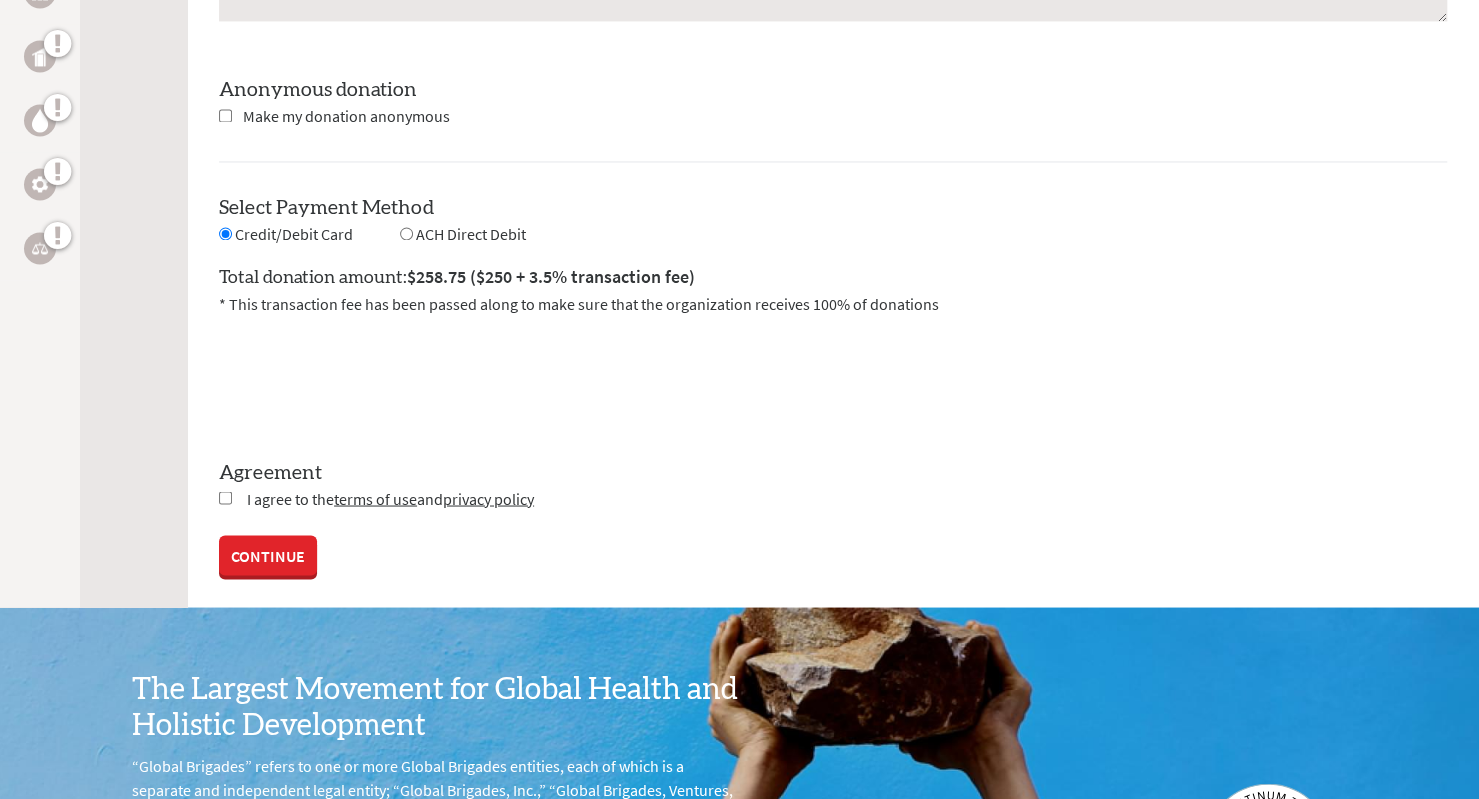 scroll, scrollTop: 1880, scrollLeft: 0, axis: vertical 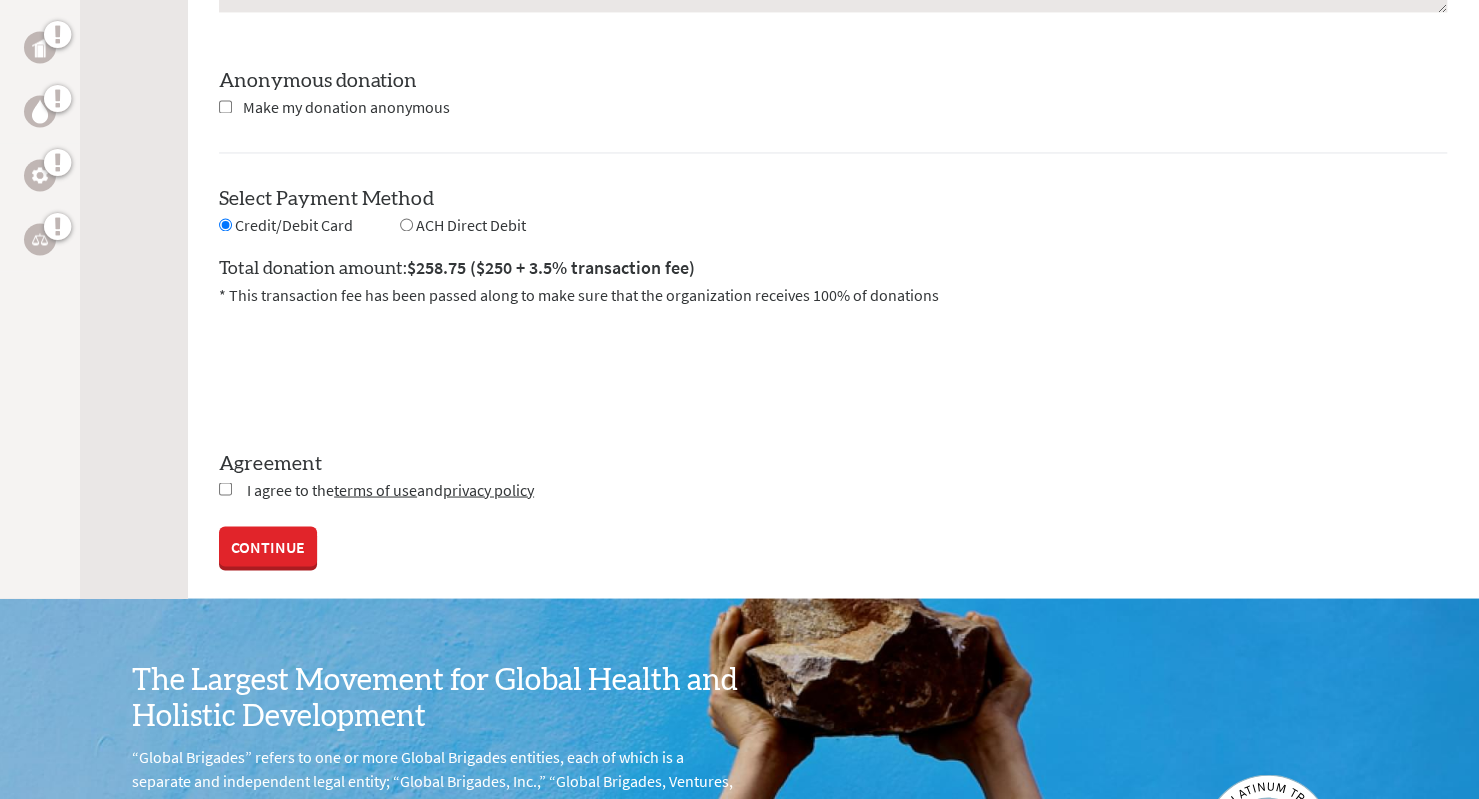 click at bounding box center (225, 488) 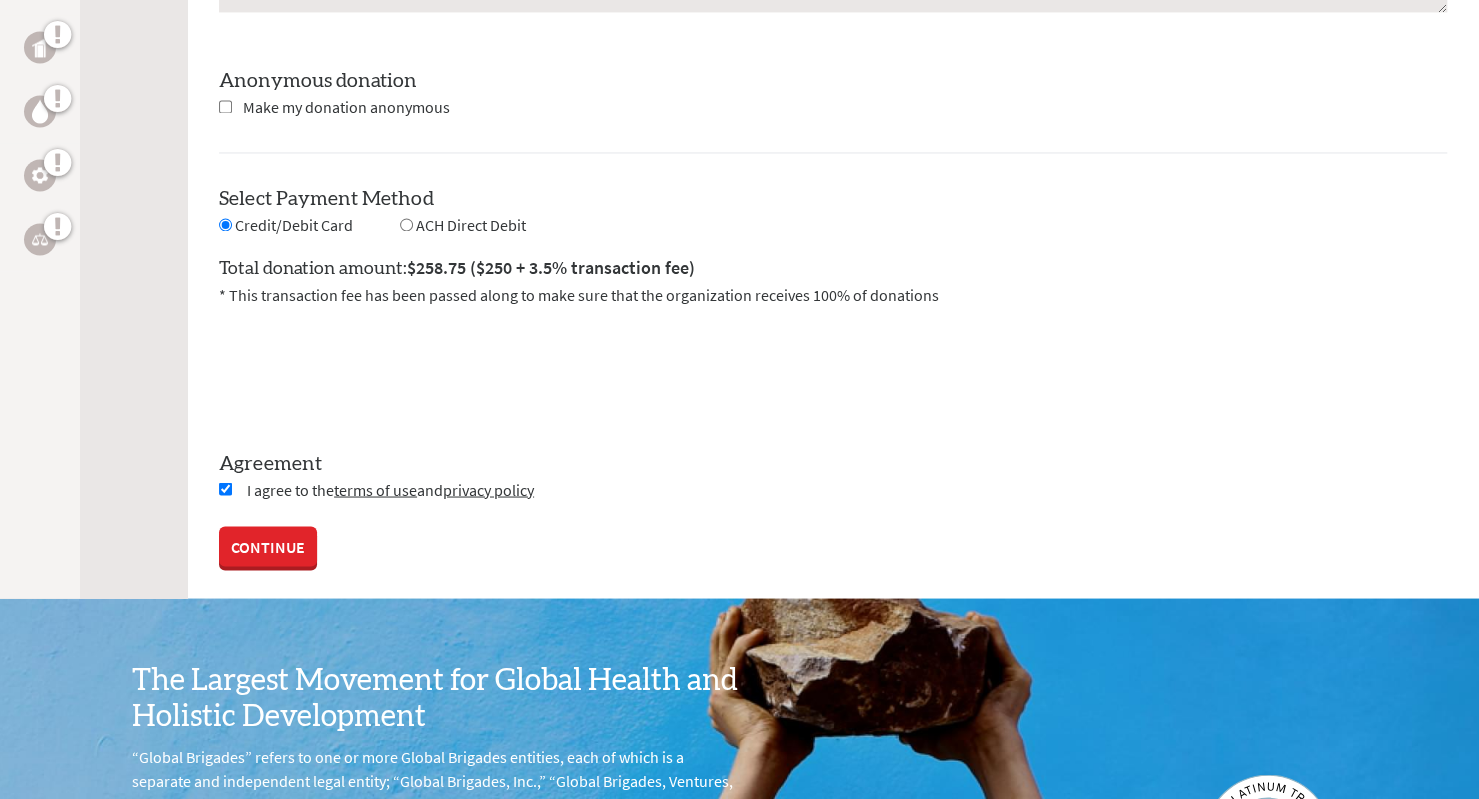 click on "CONTINUE" at bounding box center (268, 546) 